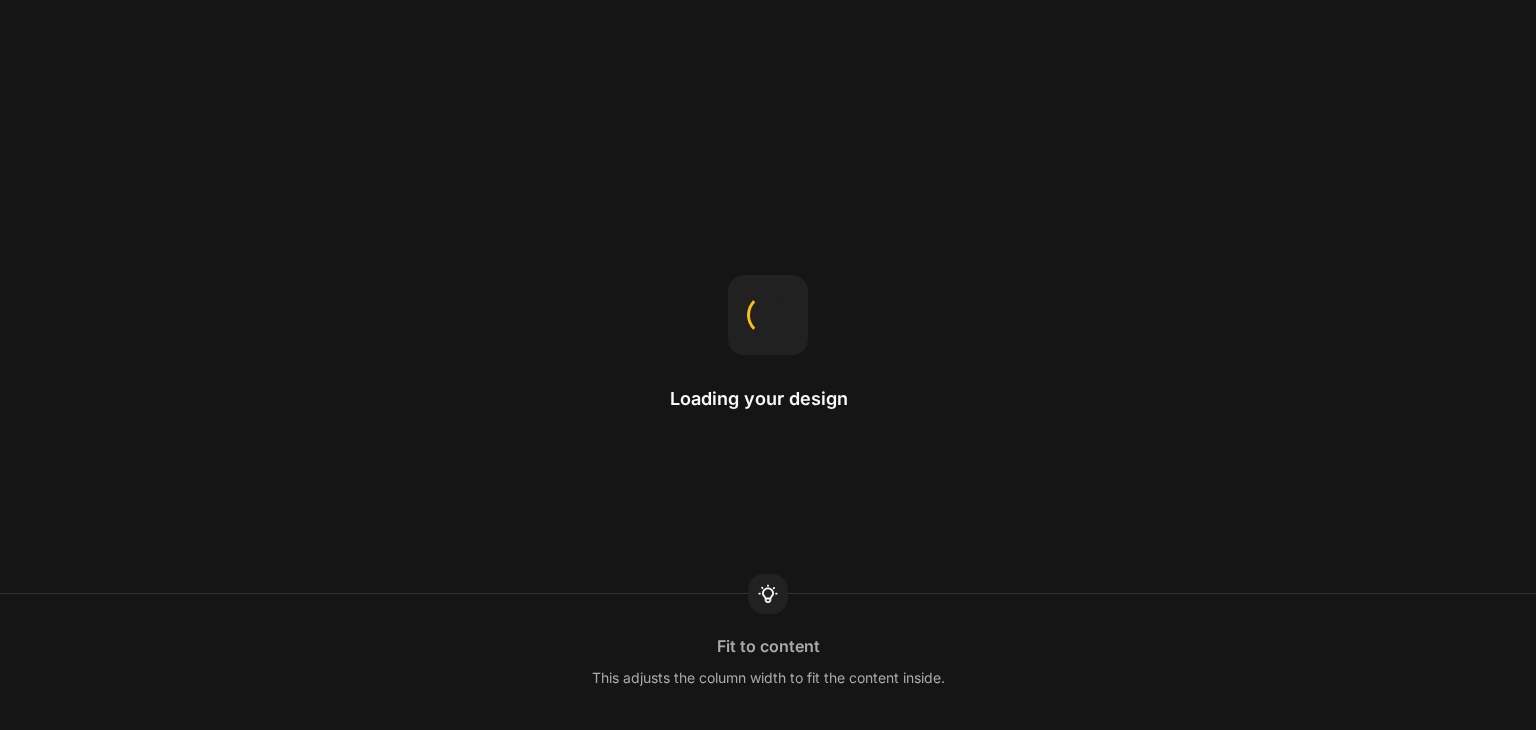 scroll, scrollTop: 0, scrollLeft: 0, axis: both 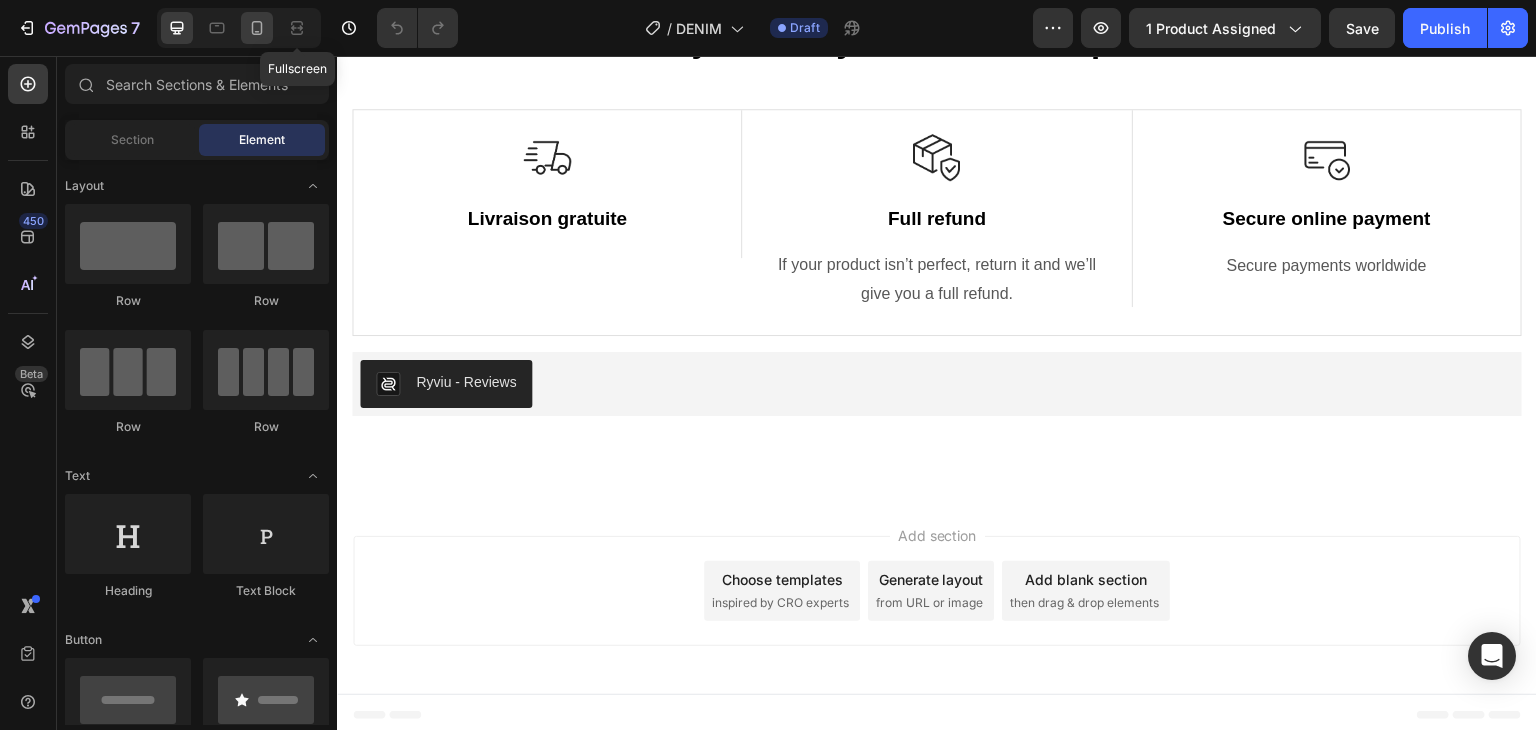 click 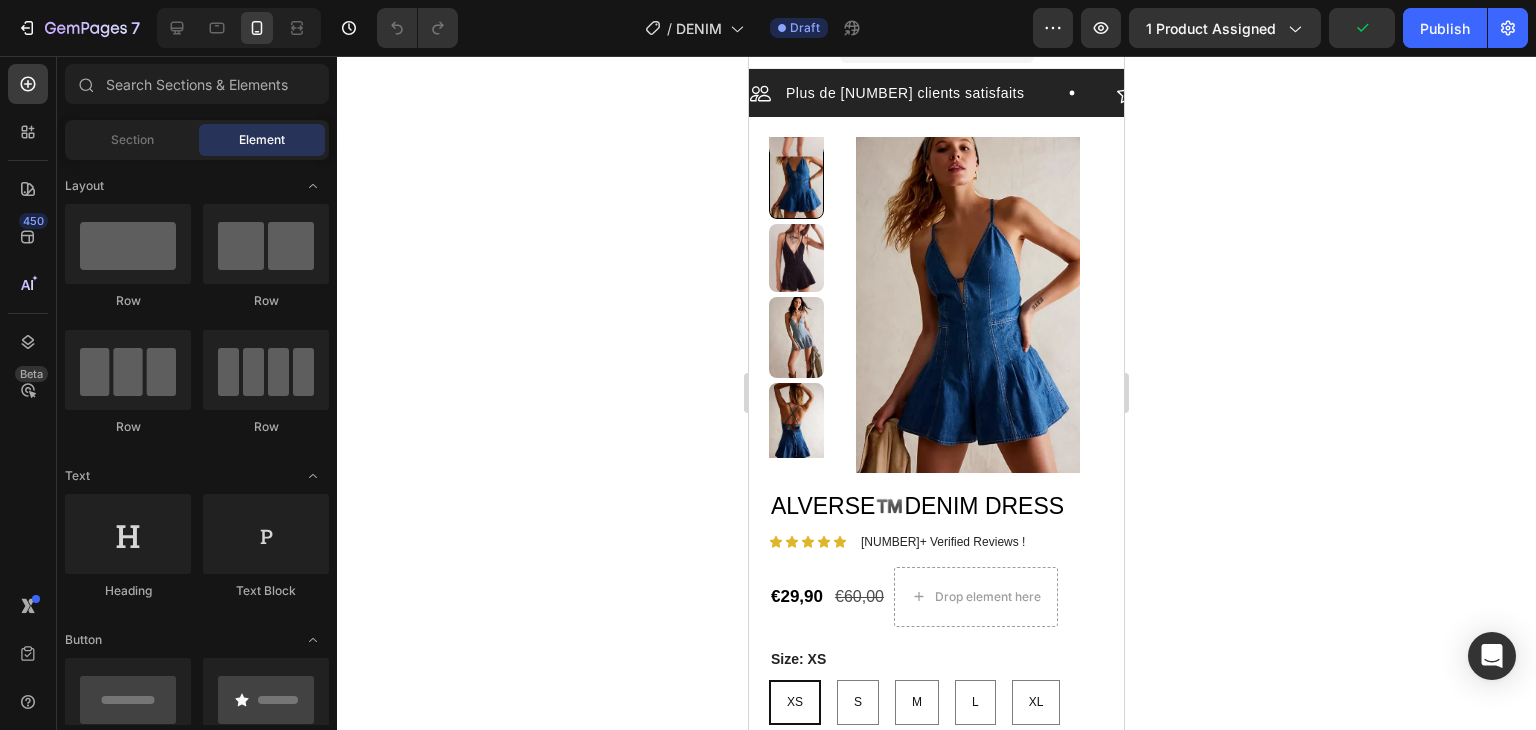 scroll, scrollTop: 0, scrollLeft: 0, axis: both 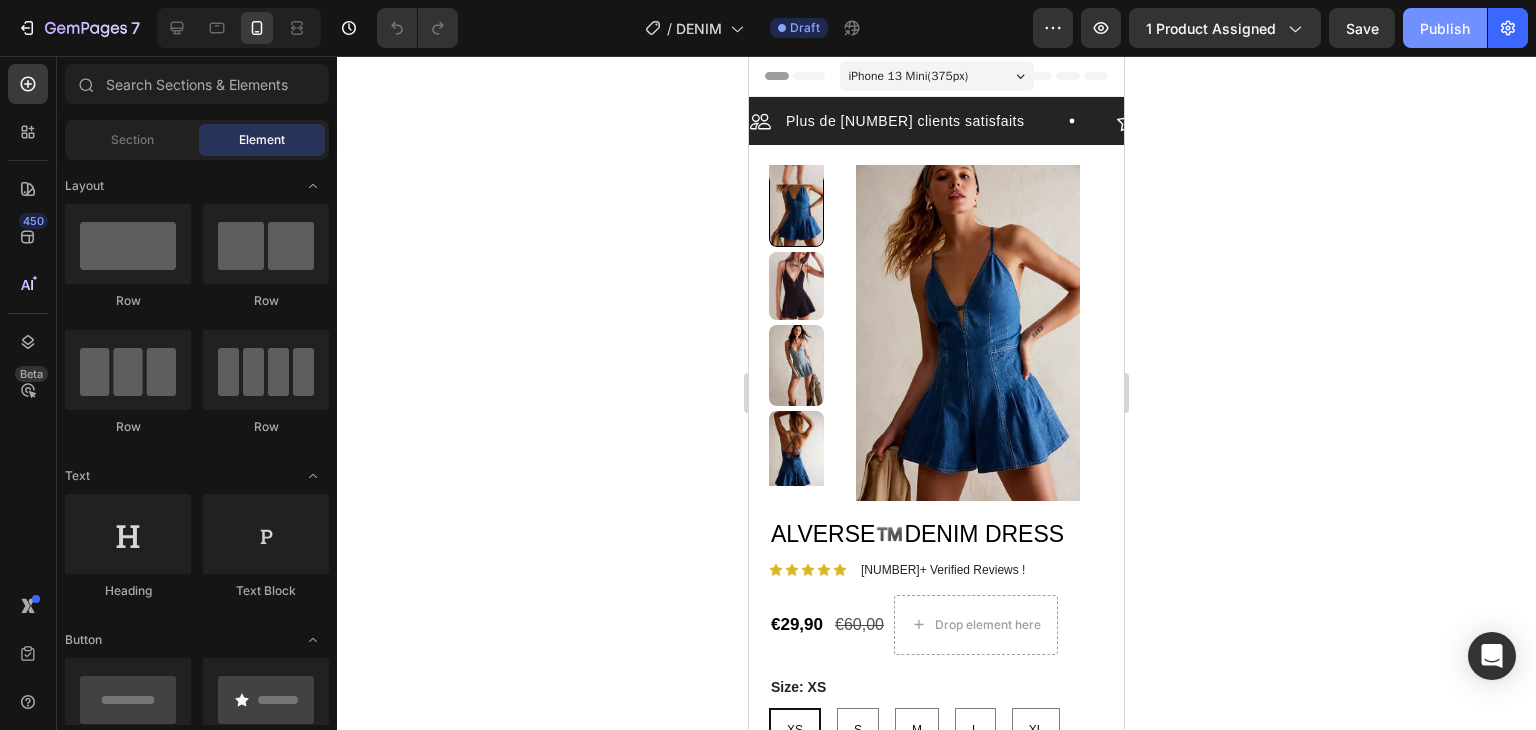 click on "Publish" 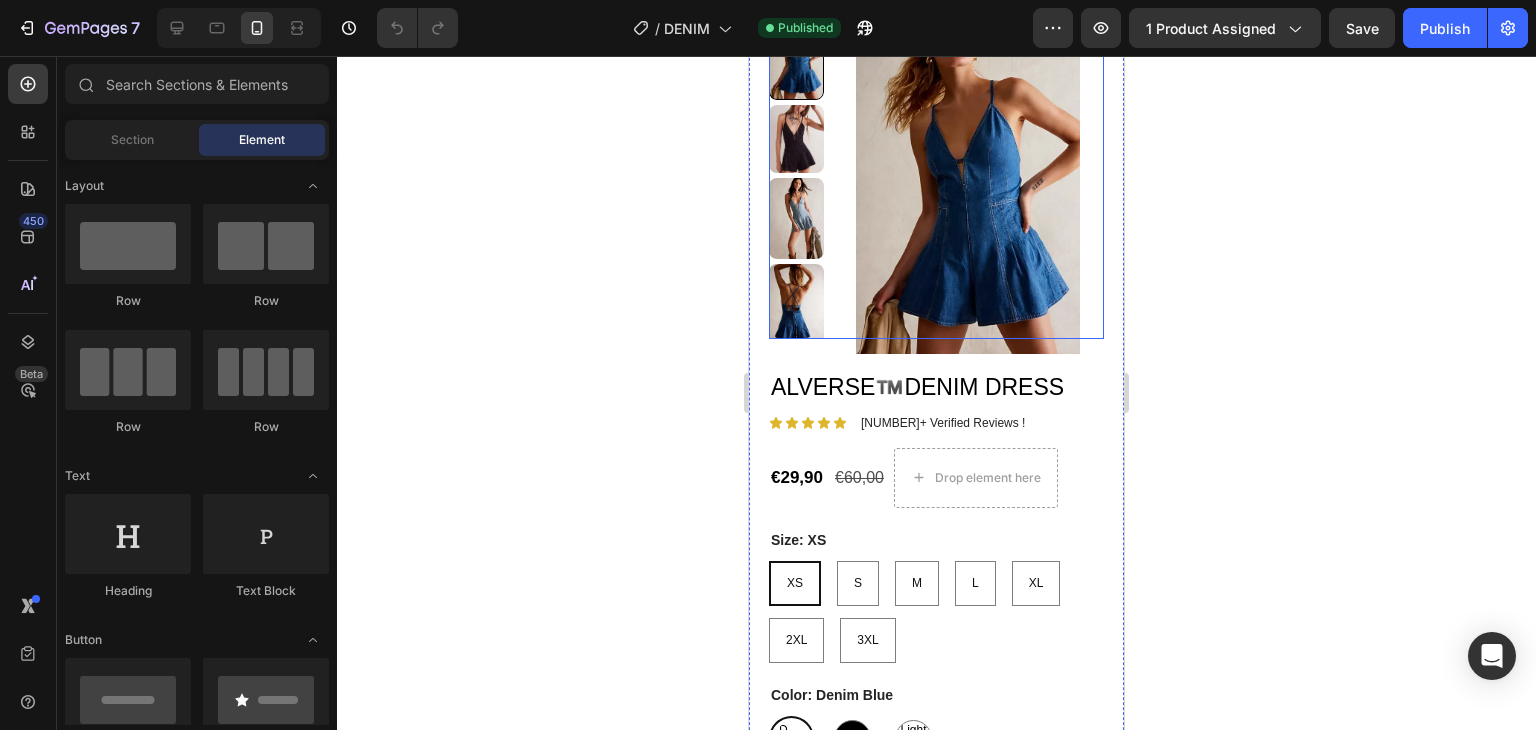 scroll, scrollTop: 0, scrollLeft: 0, axis: both 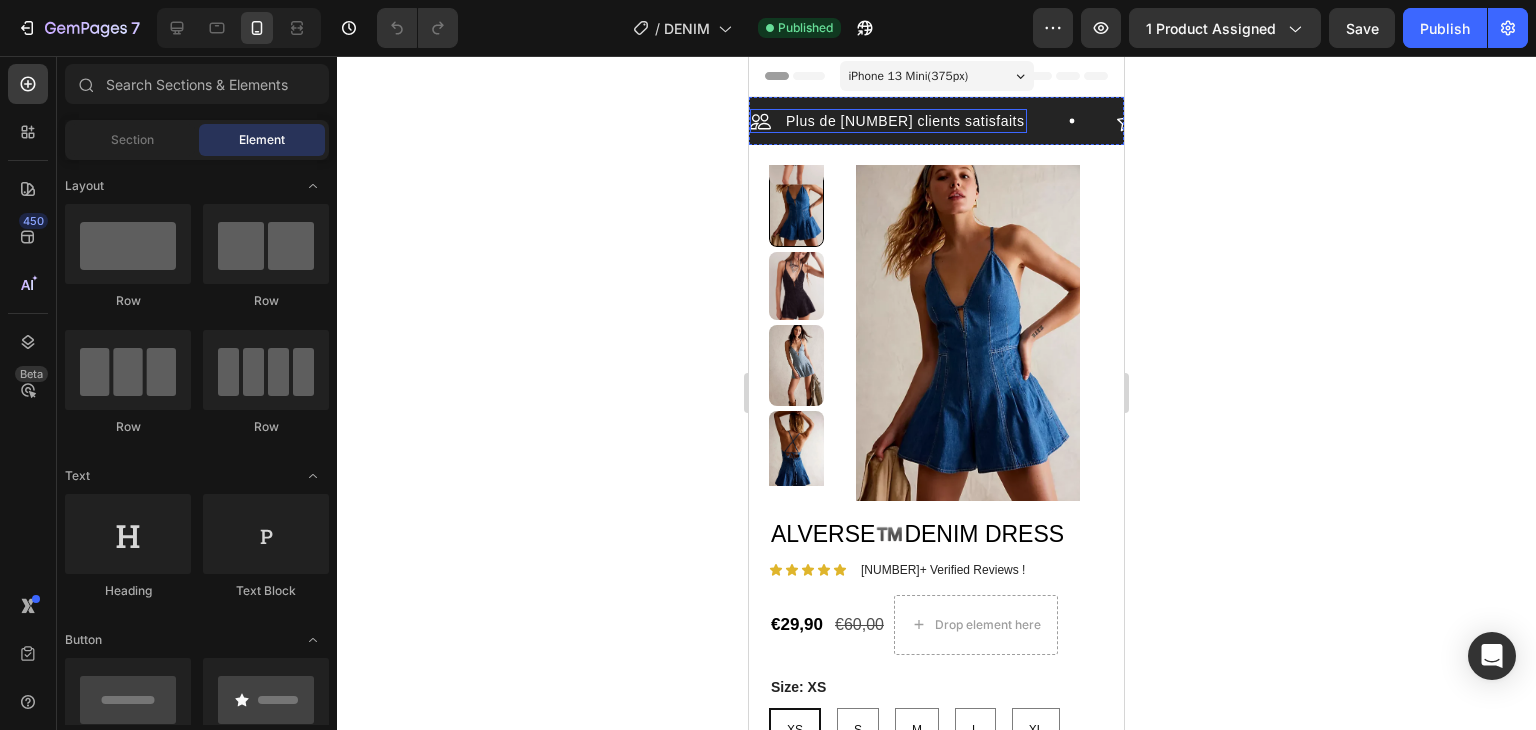 click on "Plus de [NUMBER] clients satisfaits" at bounding box center [905, 121] 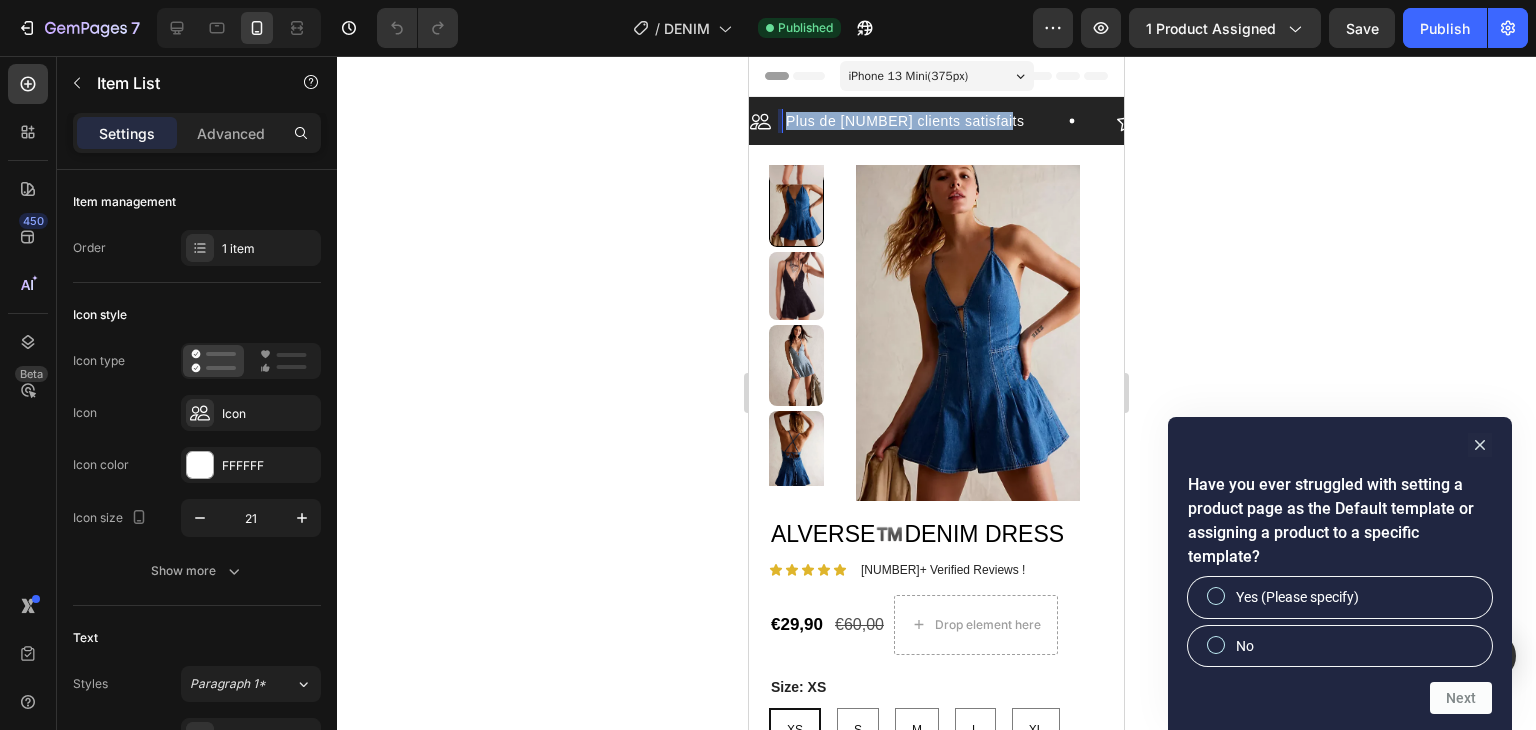 drag, startPoint x: 787, startPoint y: 118, endPoint x: 994, endPoint y: 118, distance: 207 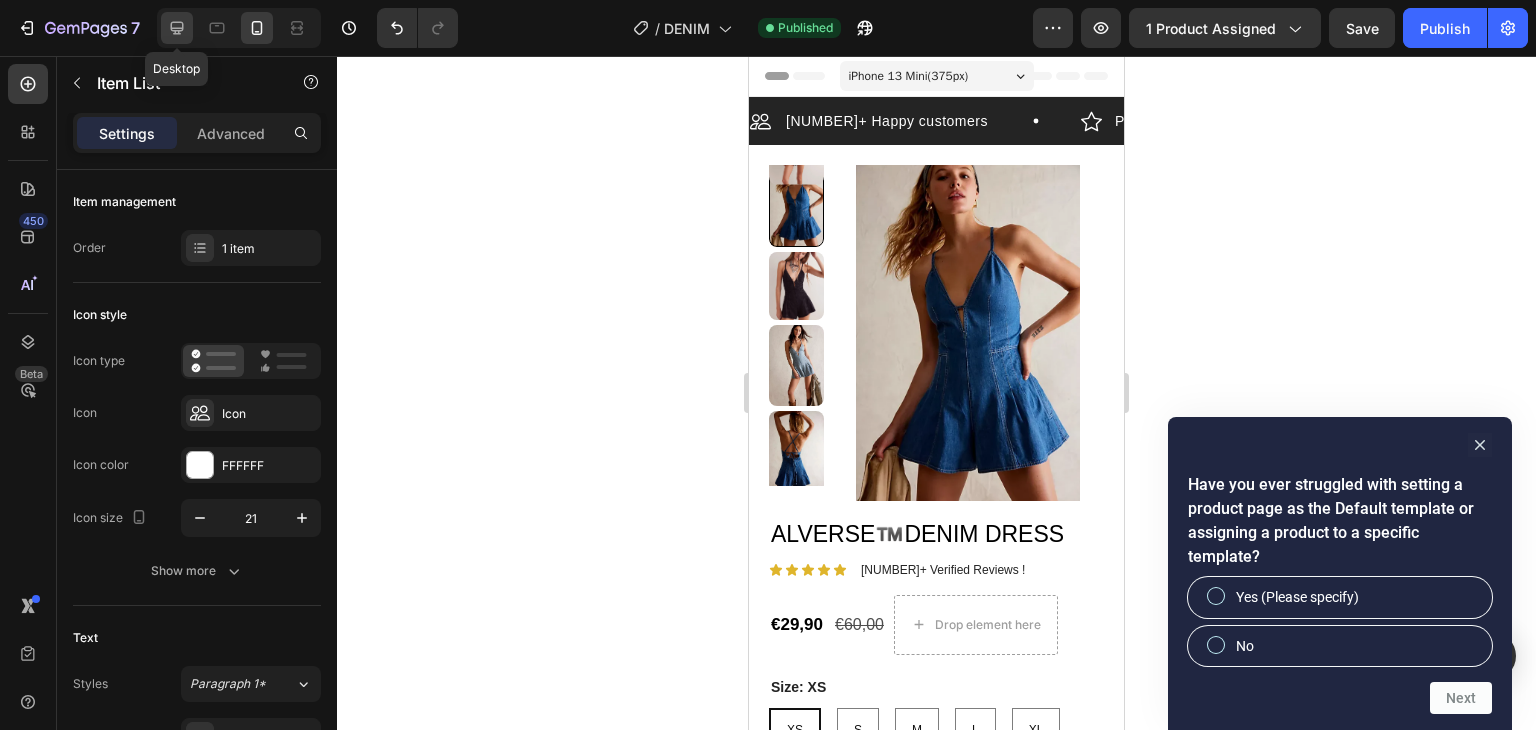 click 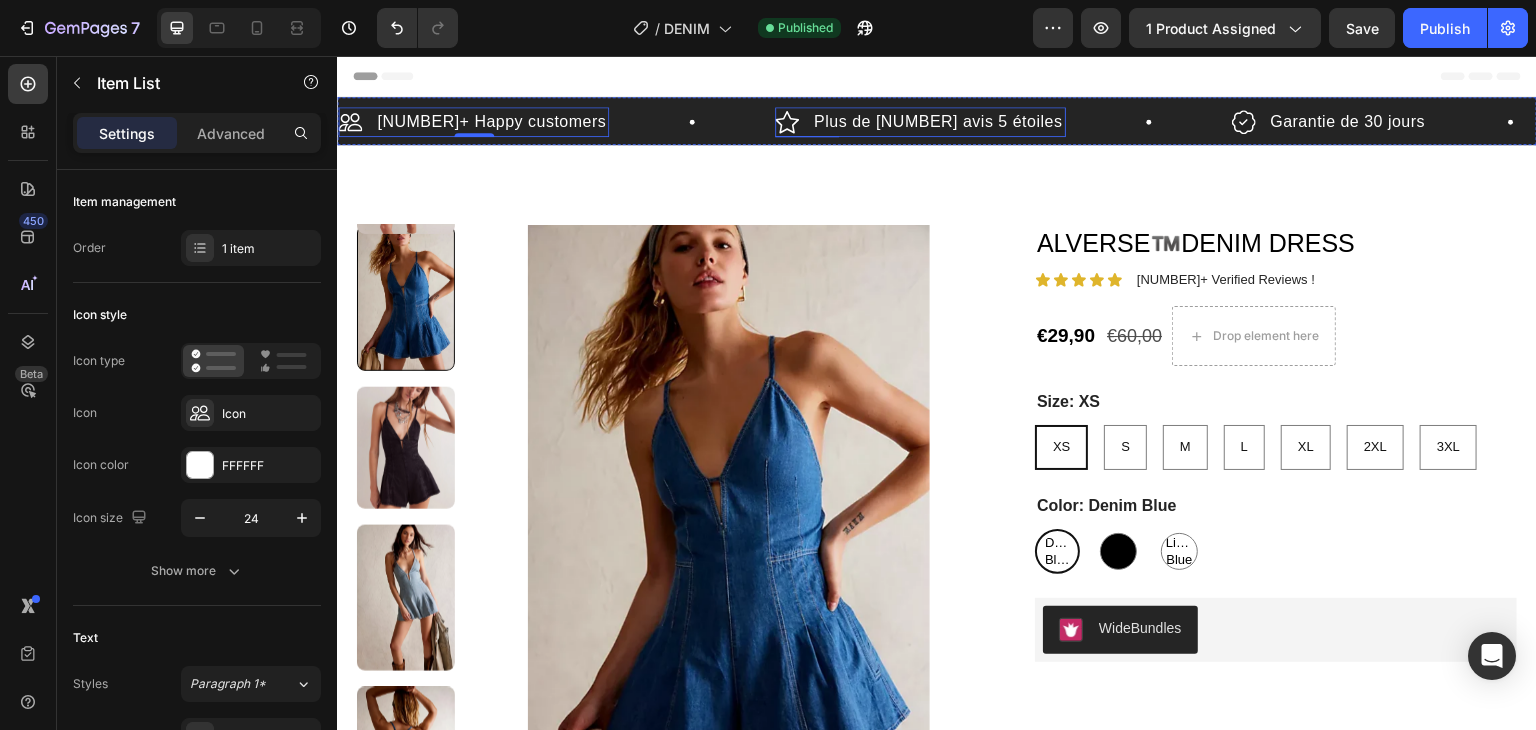 click on "Plus de [NUMBER] avis 5 étoiles" at bounding box center [938, 122] 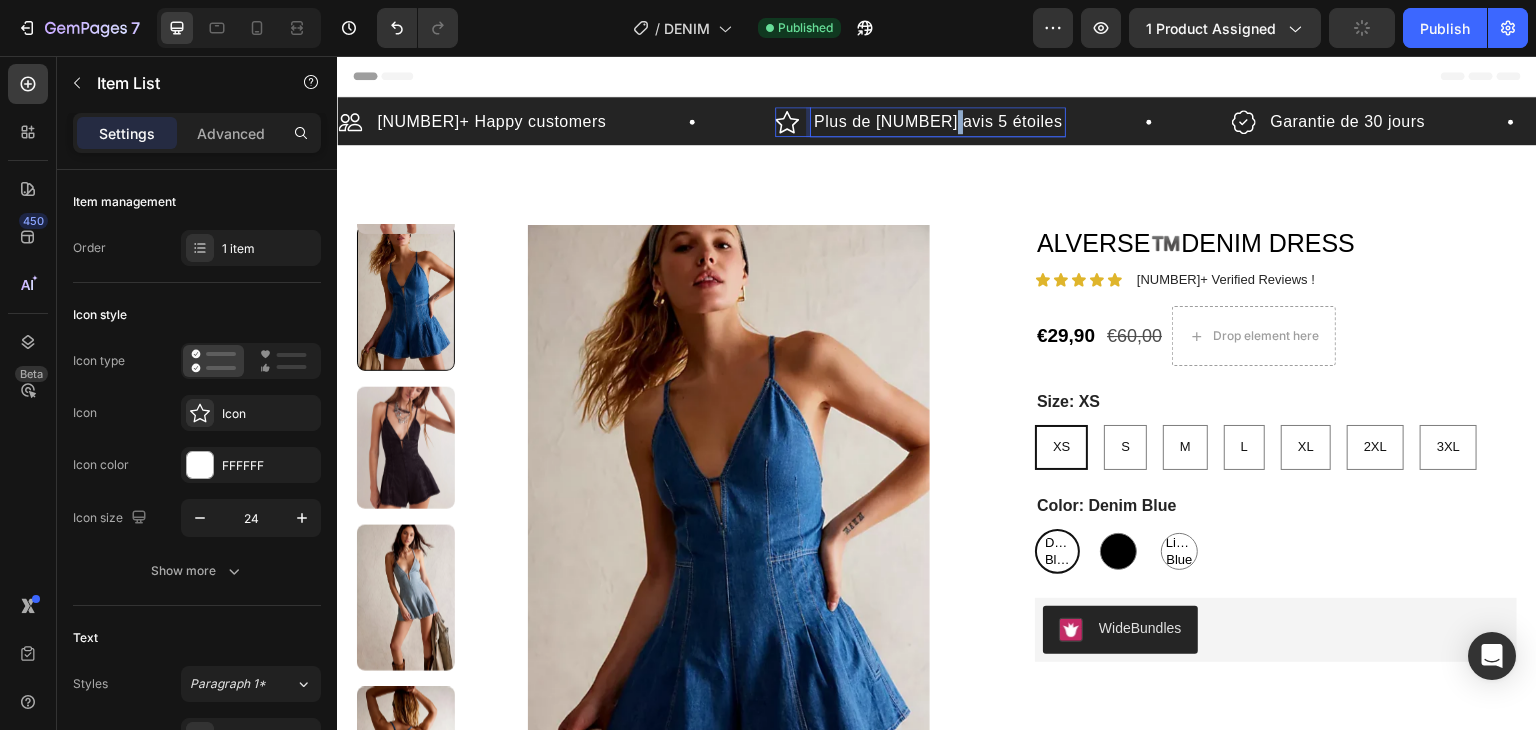 click on "Plus de [NUMBER] avis 5 étoiles" at bounding box center [938, 122] 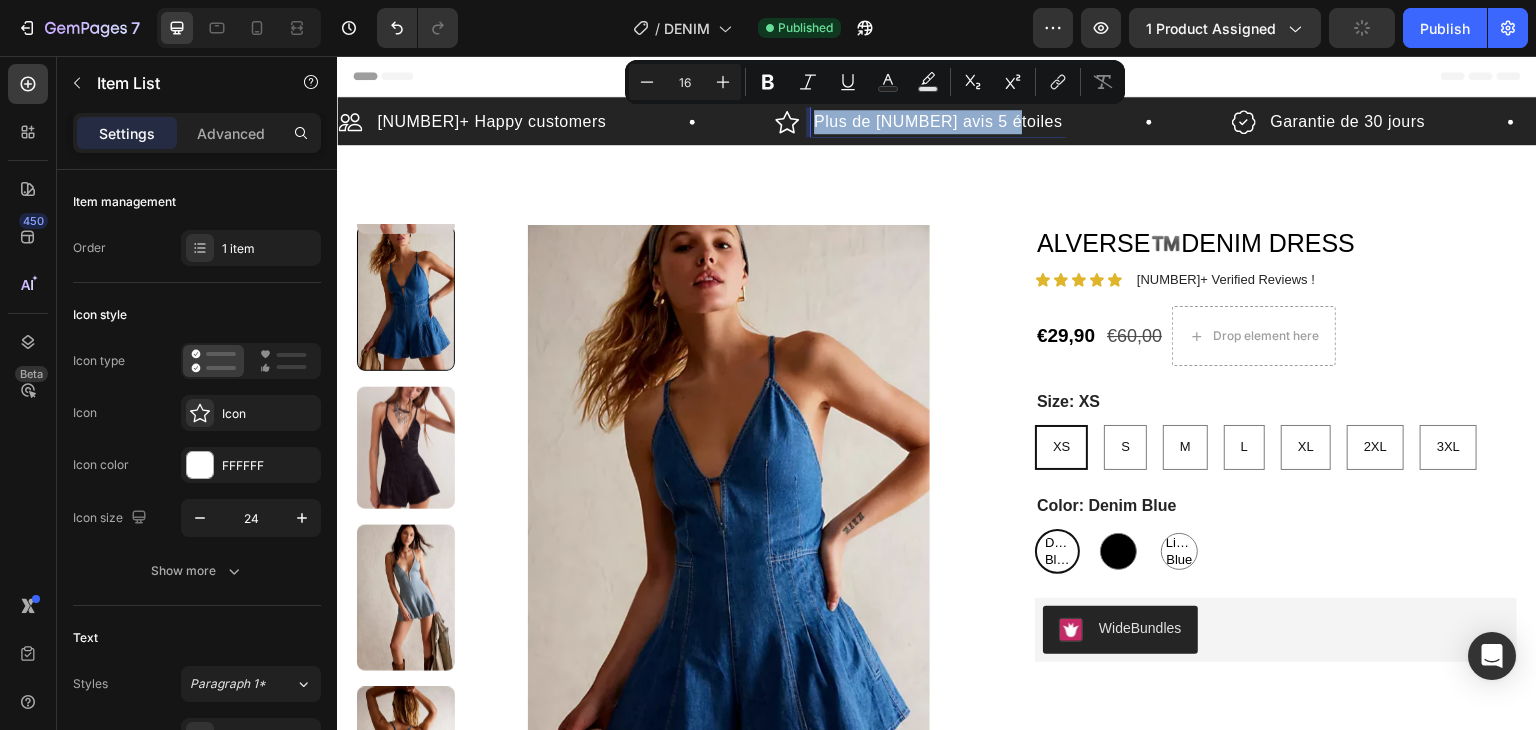 drag, startPoint x: 785, startPoint y: 124, endPoint x: 968, endPoint y: 125, distance: 183.00273 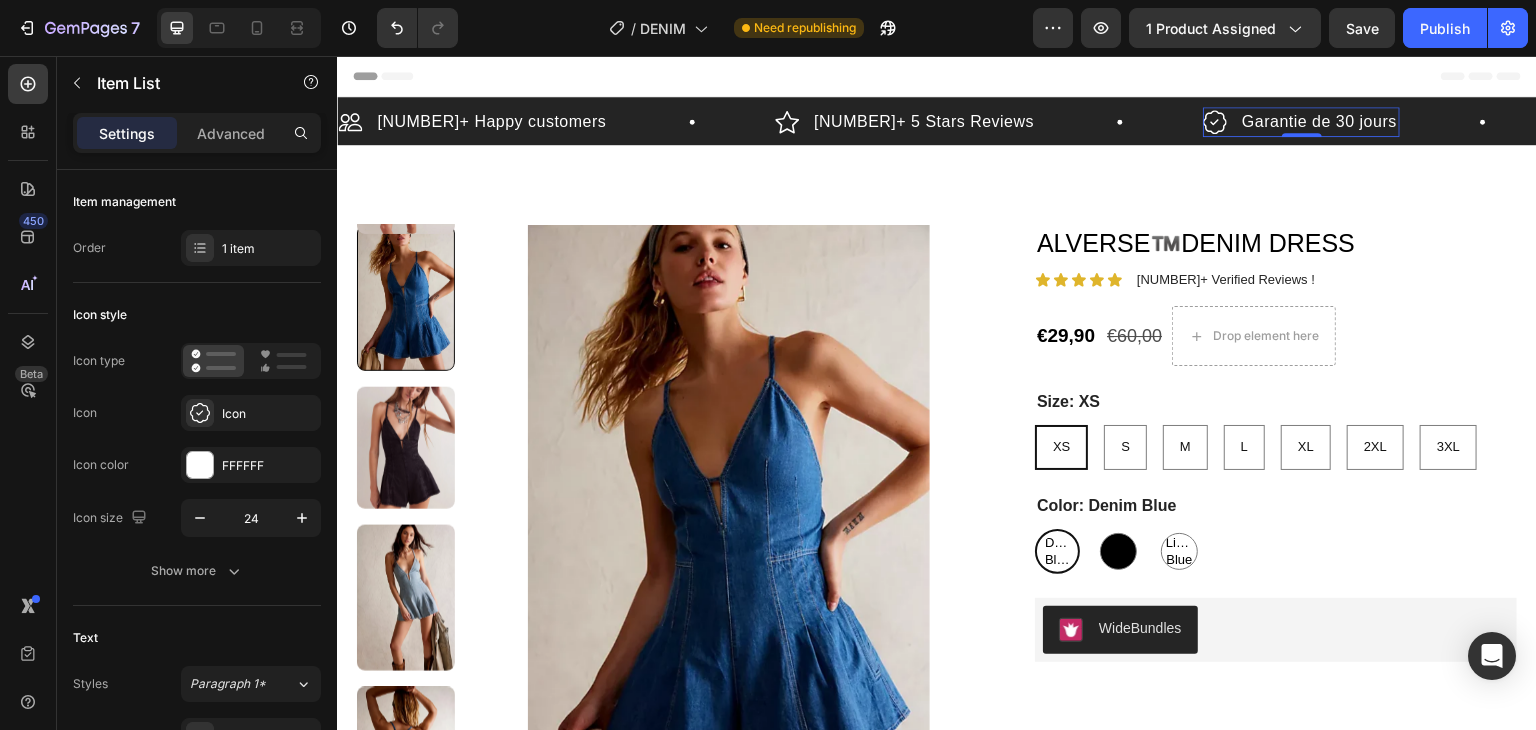 click on "Garantie de 30 jours" at bounding box center (1319, 122) 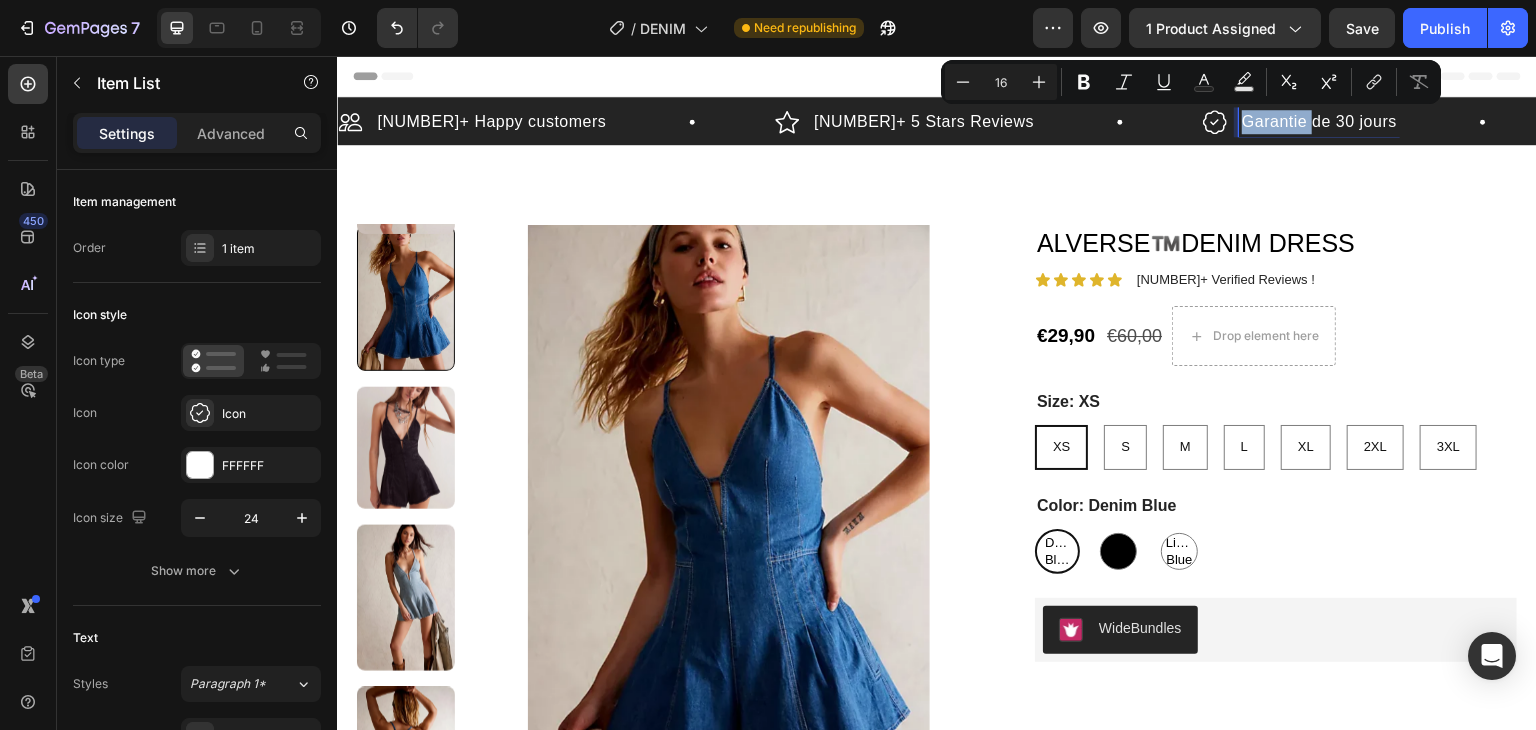 click on "Garantie de 30 jours" at bounding box center [1319, 122] 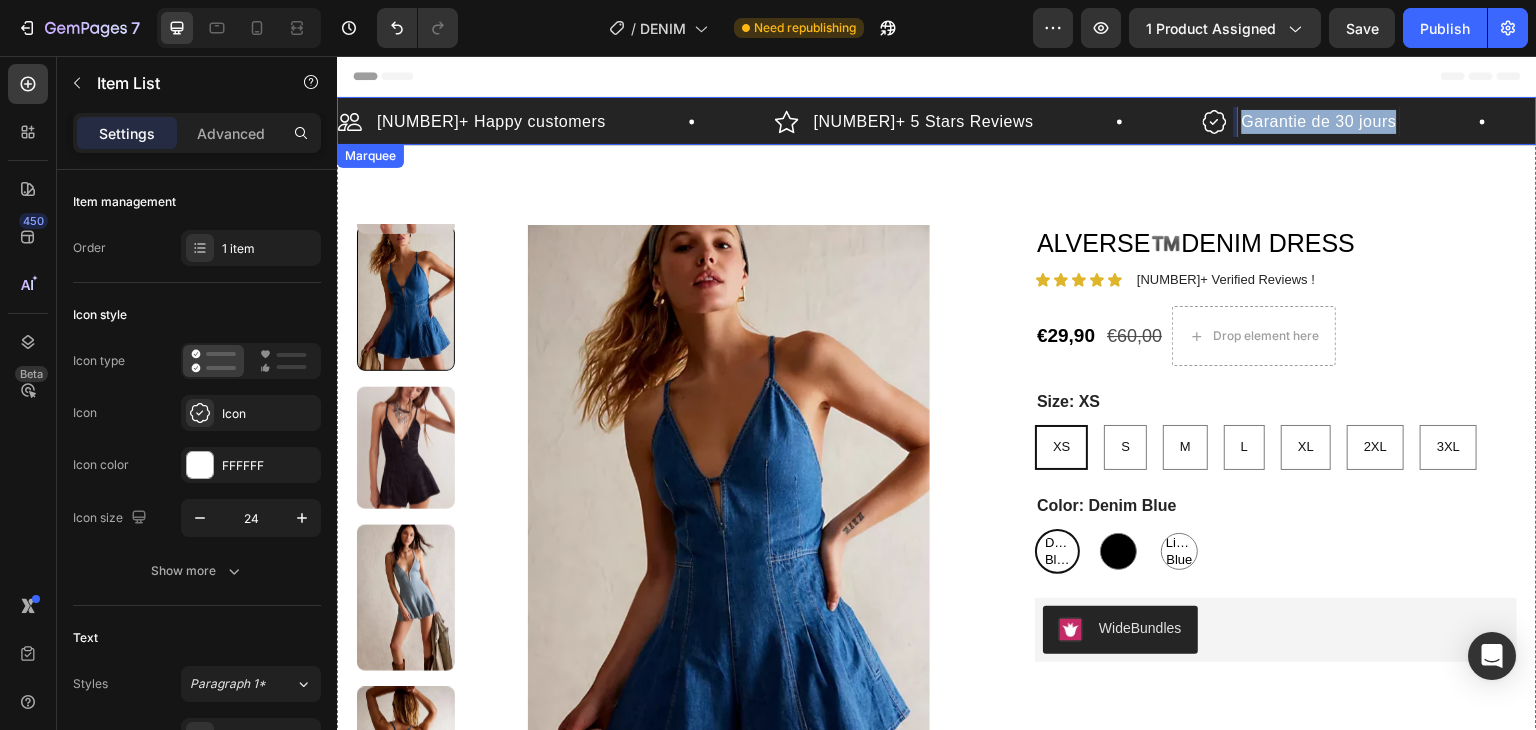 drag, startPoint x: 1162, startPoint y: 121, endPoint x: 1340, endPoint y: 105, distance: 178.71765 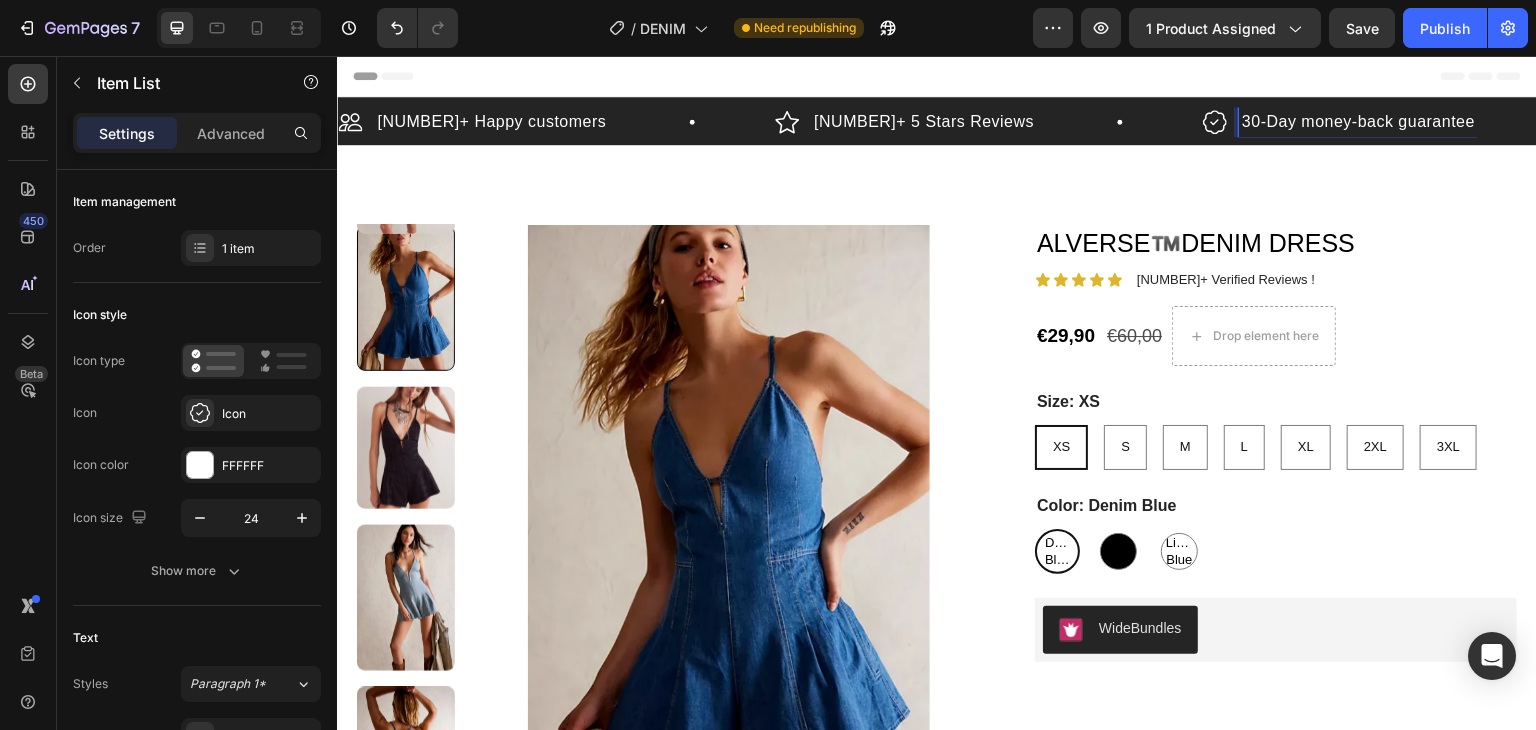 click on "30-Day money-back guarantee" at bounding box center [1358, 122] 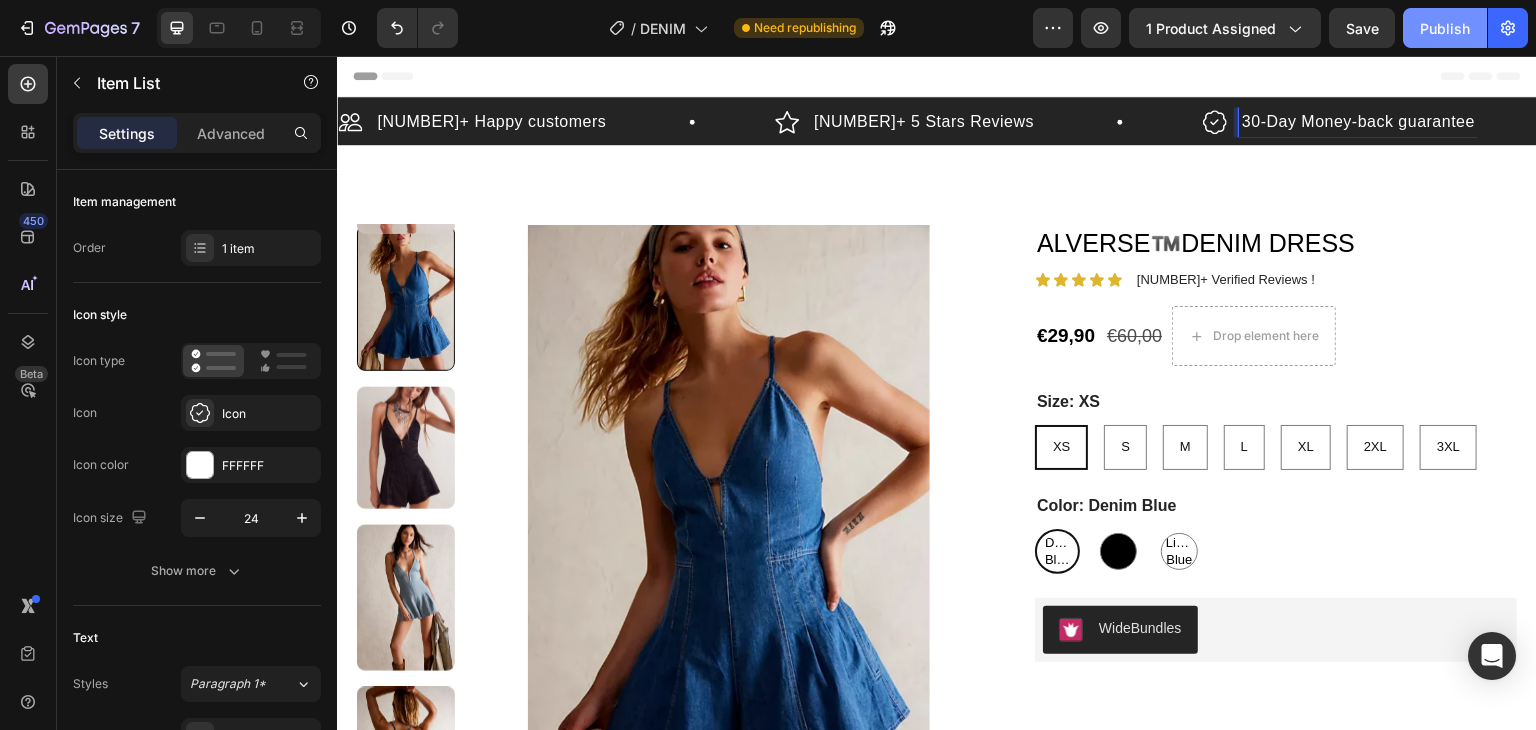 click on "Publish" 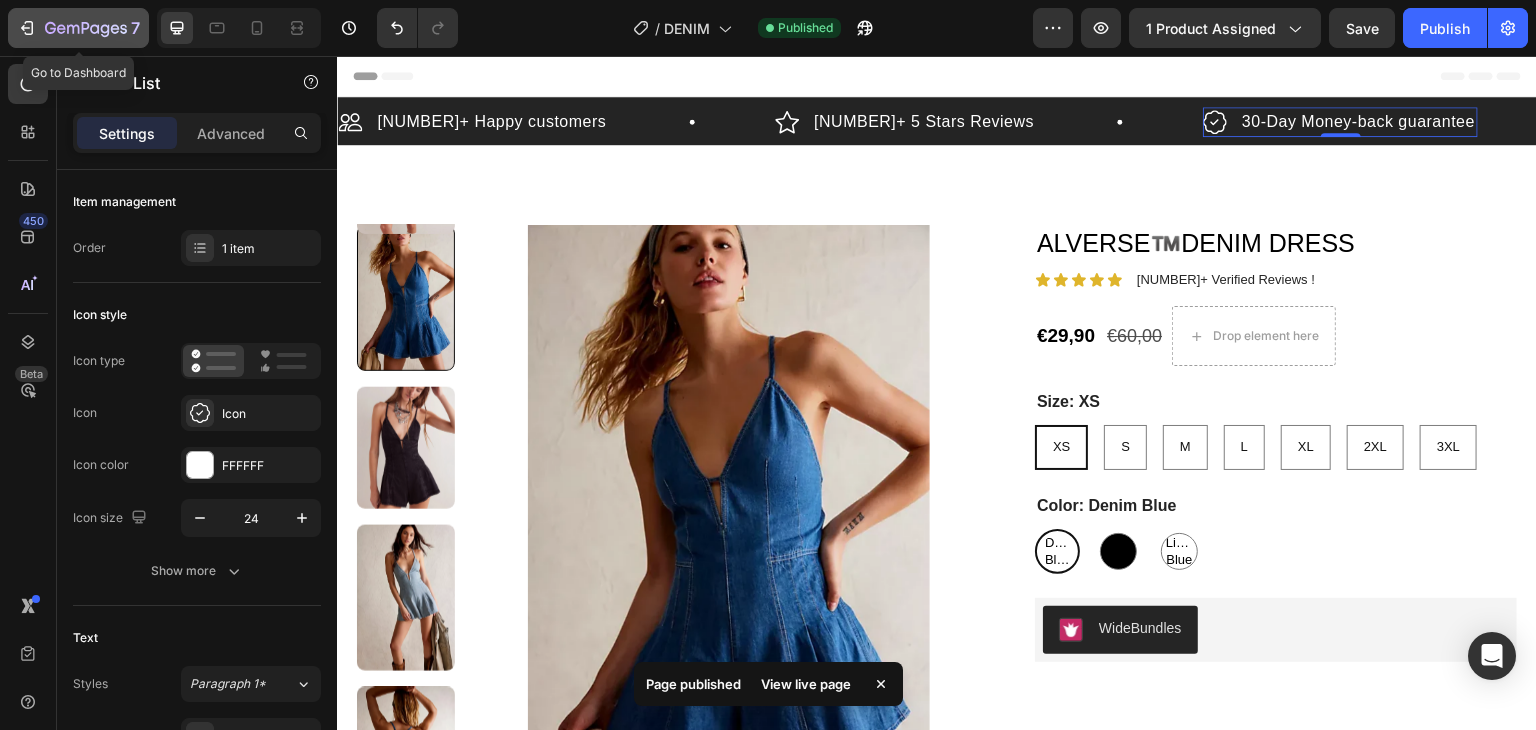 click 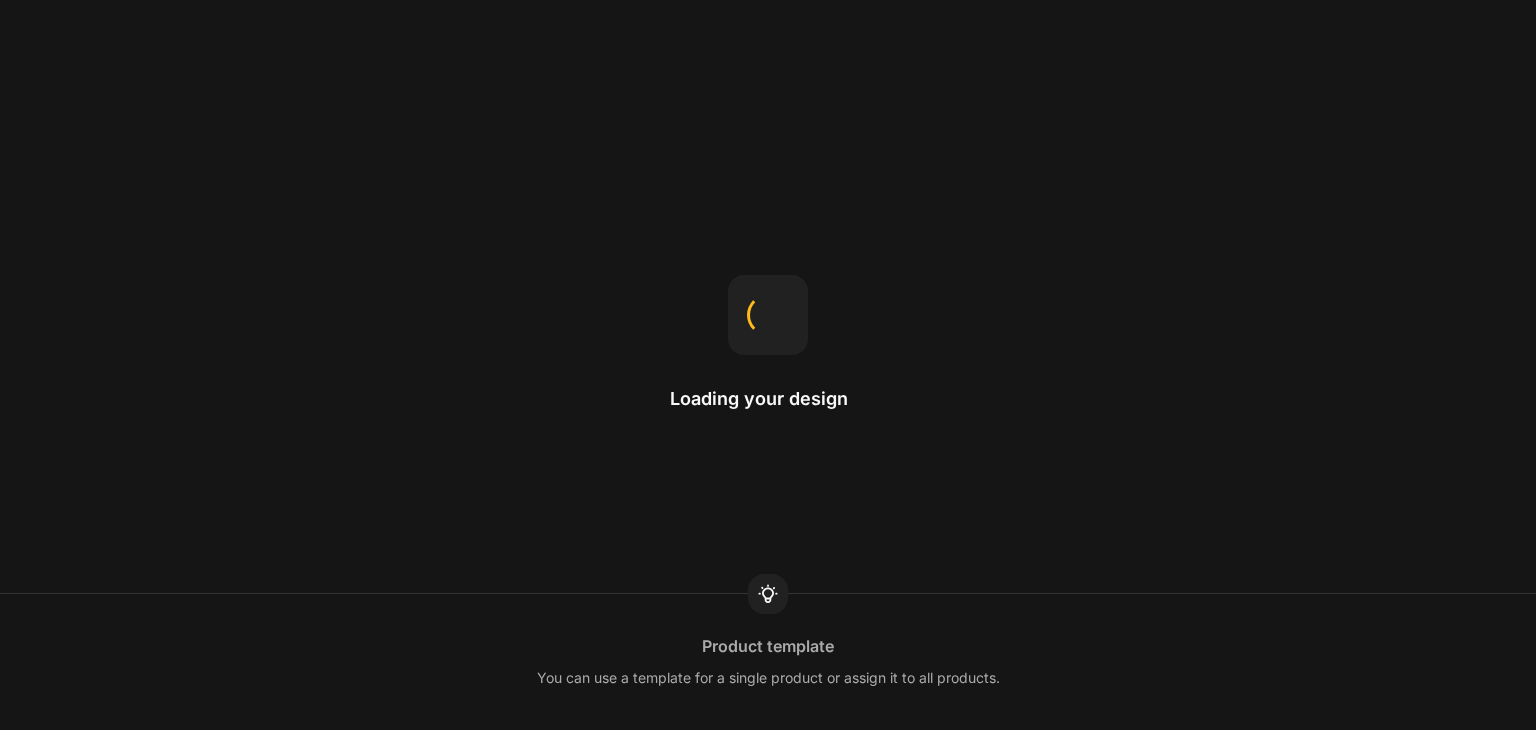 scroll, scrollTop: 0, scrollLeft: 0, axis: both 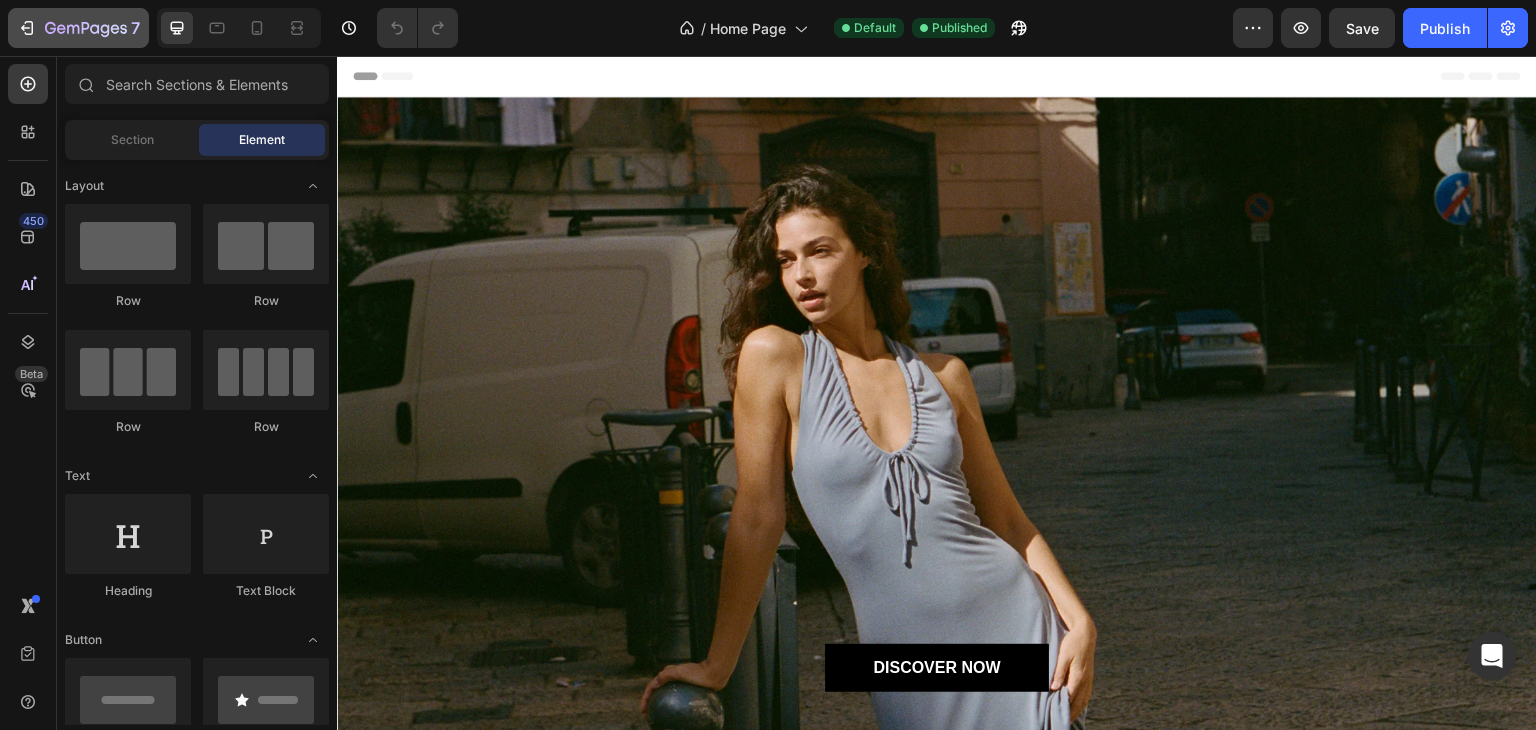 click 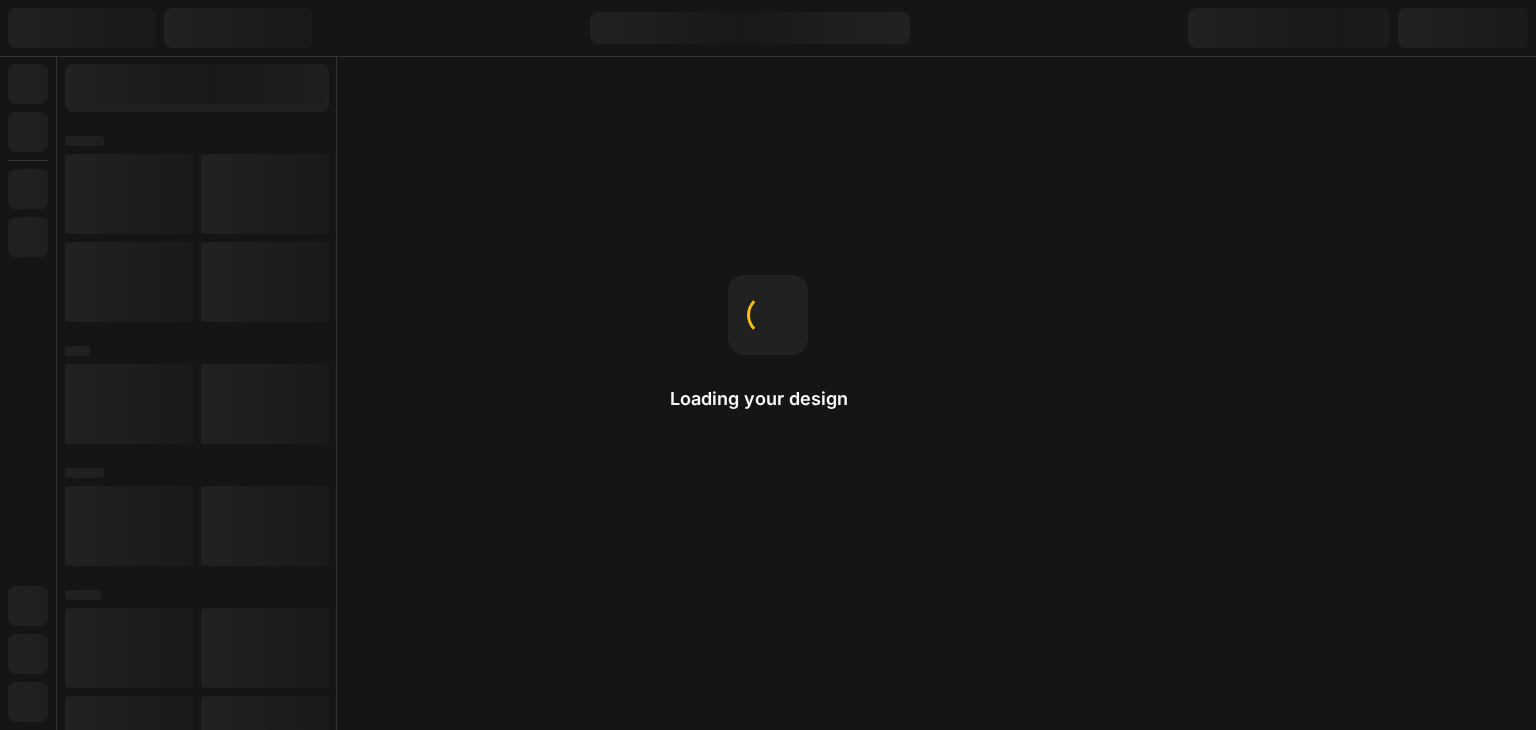 scroll, scrollTop: 0, scrollLeft: 0, axis: both 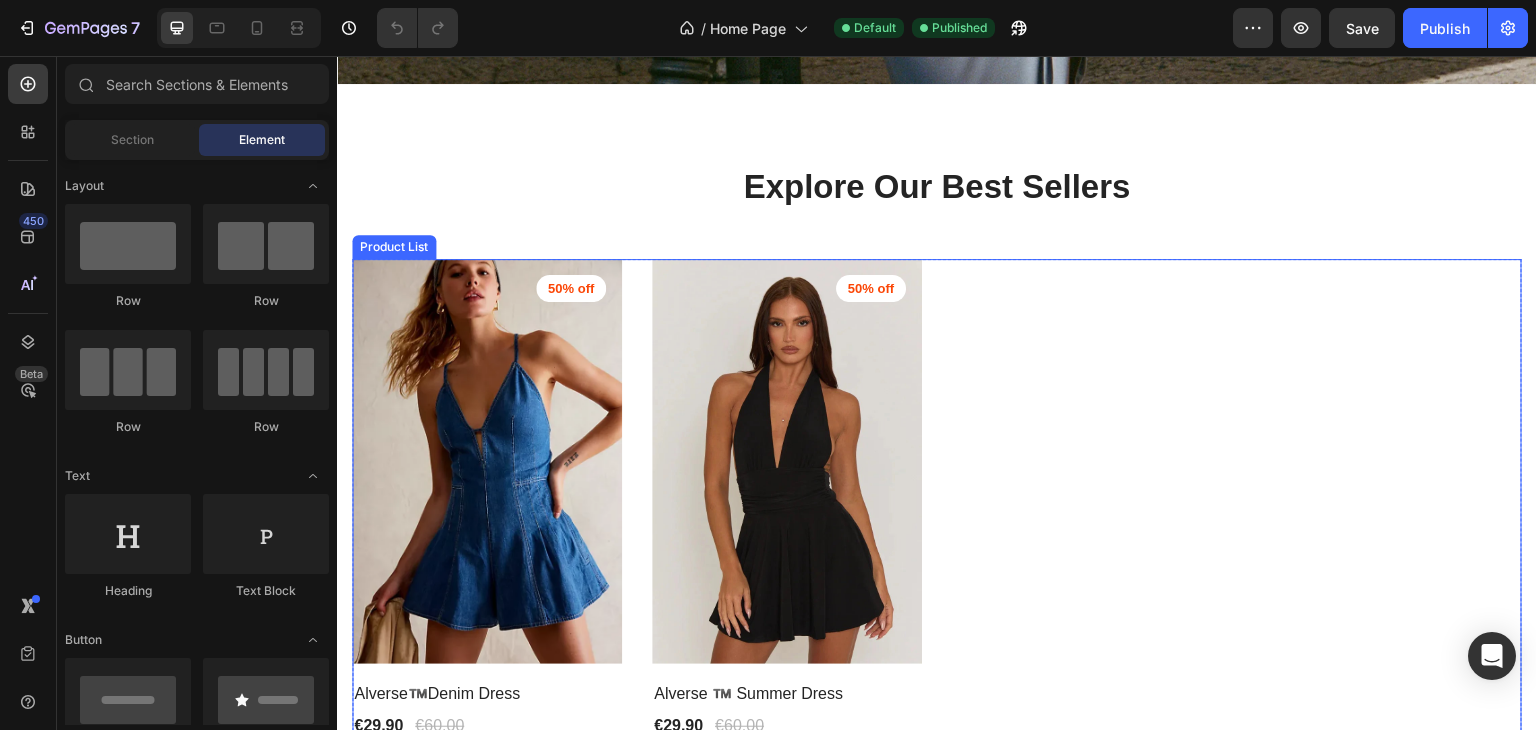 click on "(P) Images 50% off Product Badge Row Alverse™️Denim Dress (P) Title €29,90 (P) Price (P) Price €60,00 (P) Price (P) Price Row   XS S M L XL 2XL 3XL Denim Blue Denim Blue Denim Blue Black Black Light Blue Light Blue Light Blue (P) Variants & Swatches Add to cart (P) Cart Button Row Product List (P) Images 50% off Product Badge Row Alverse ™️ Summer Dress (P) Title €29,90 (P) Price (P) Price €60,00 (P) Price (P) Price Row   XS S M L XL 2XL 3XL Black Black Red Red White White Kaki Kaki Kaki Yellow Yellow Brown Brown Pink Pink (P) Variants & Swatches Add to cart (P) Cart Button Row Product List" at bounding box center (937, 555) 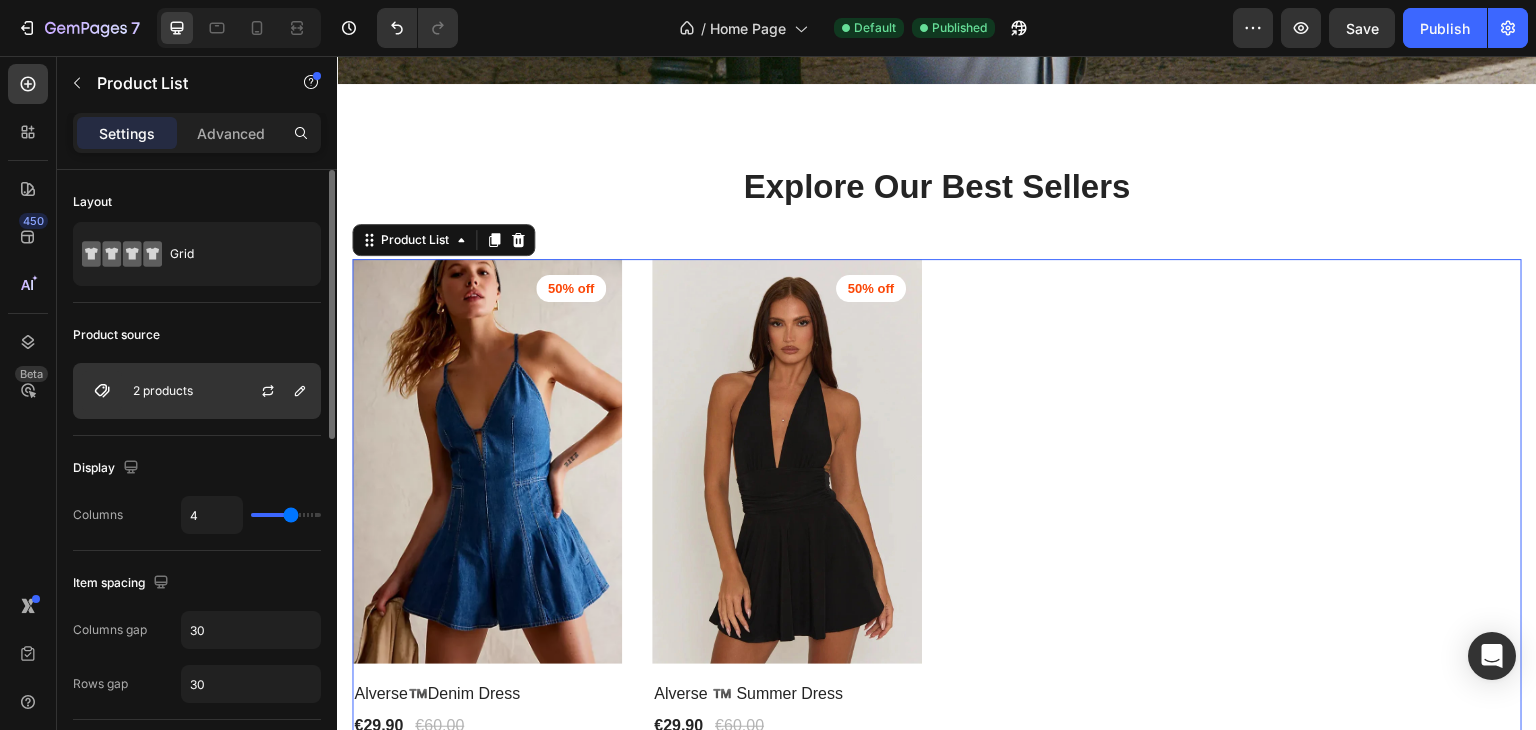 click on "2 products" at bounding box center [163, 391] 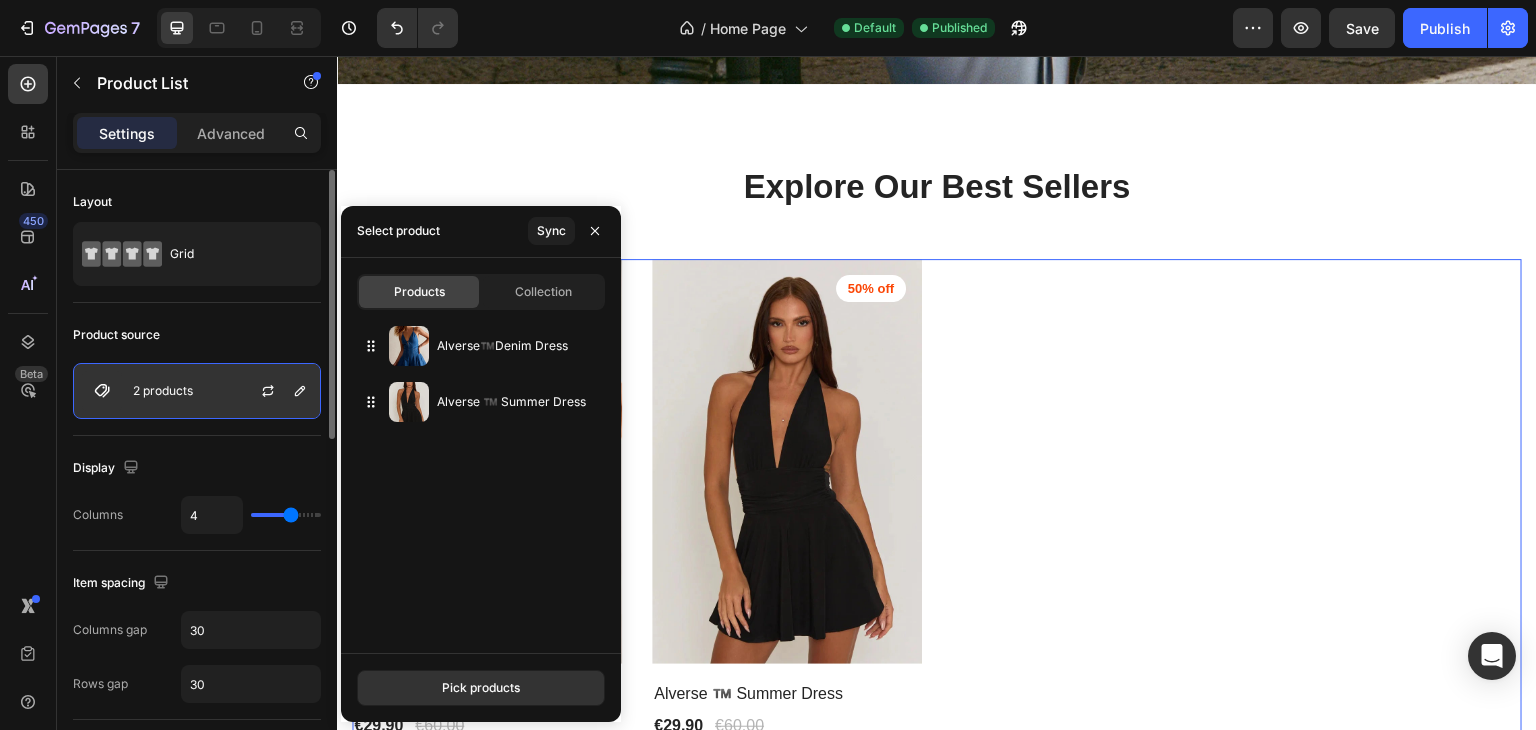 scroll, scrollTop: 0, scrollLeft: 0, axis: both 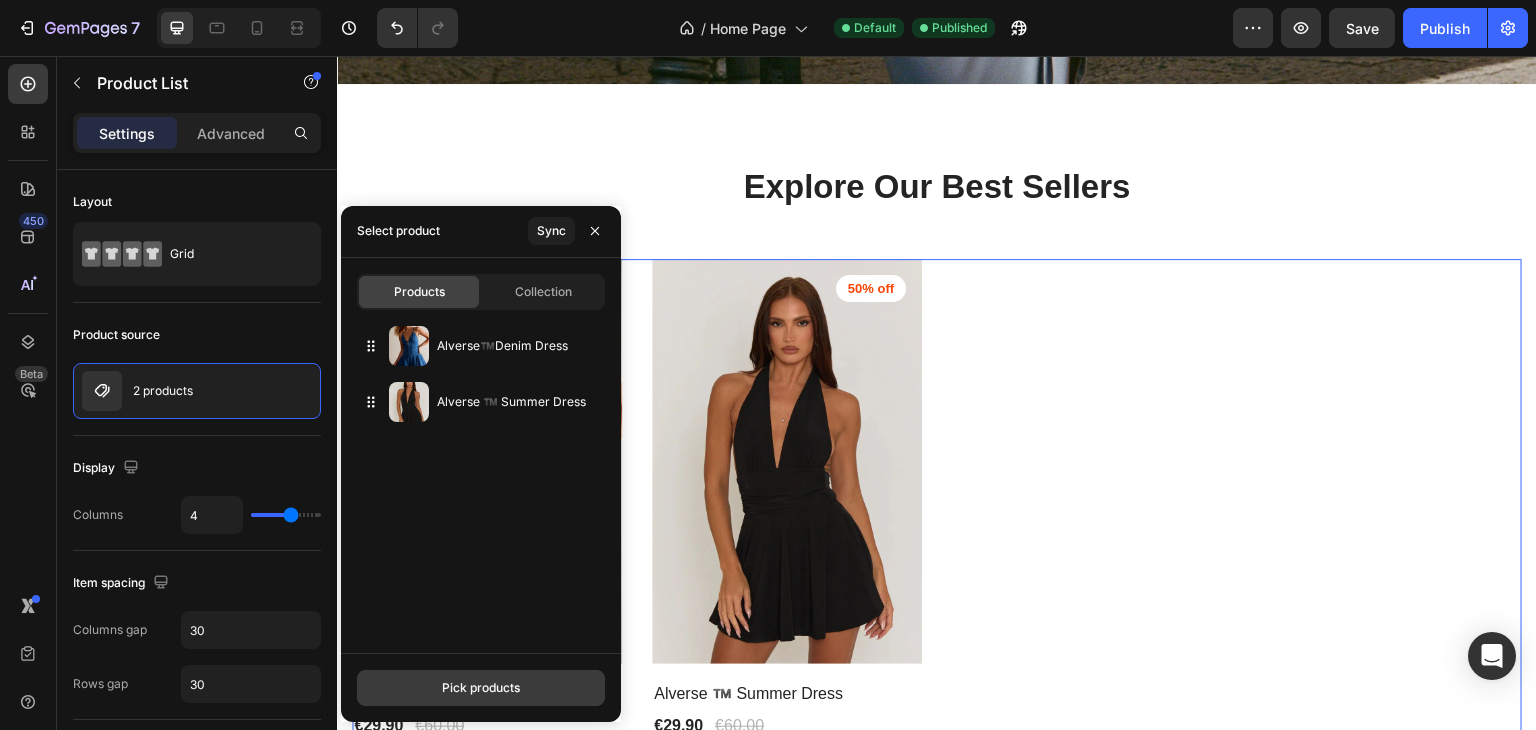 click on "Pick products" at bounding box center (481, 688) 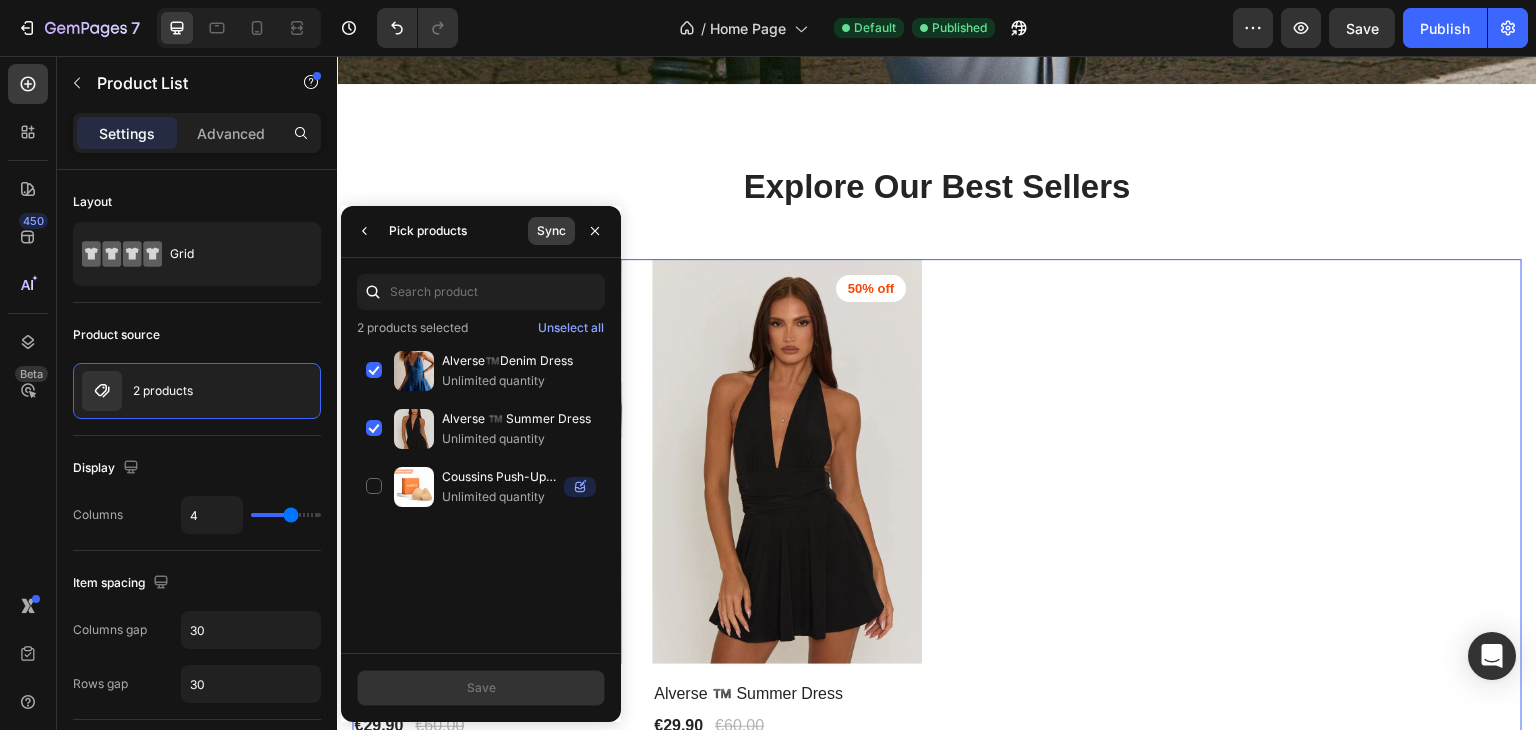 click on "Sync" at bounding box center [551, 231] 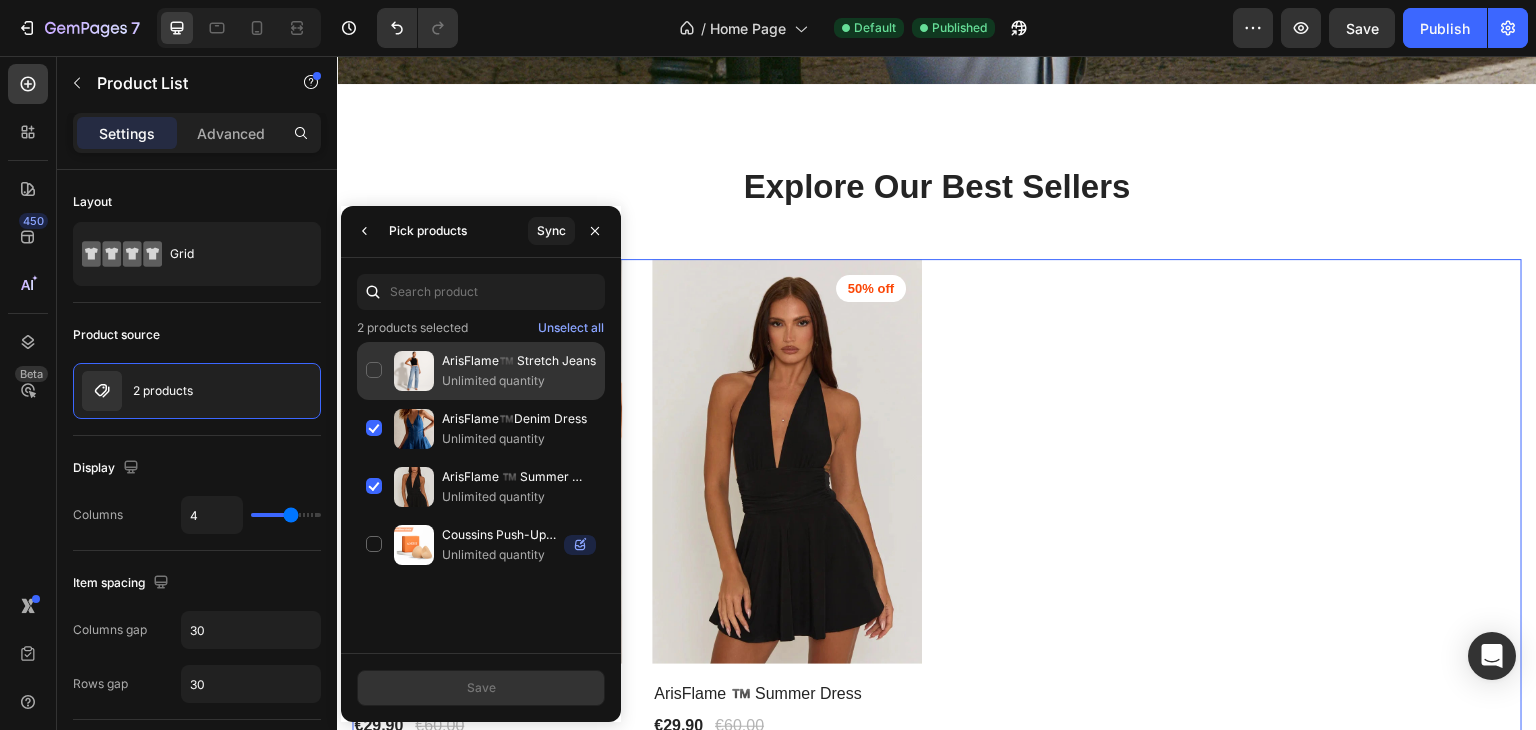 click on "ArisFlame™️ Stretch Jeans Unlimited quantity" 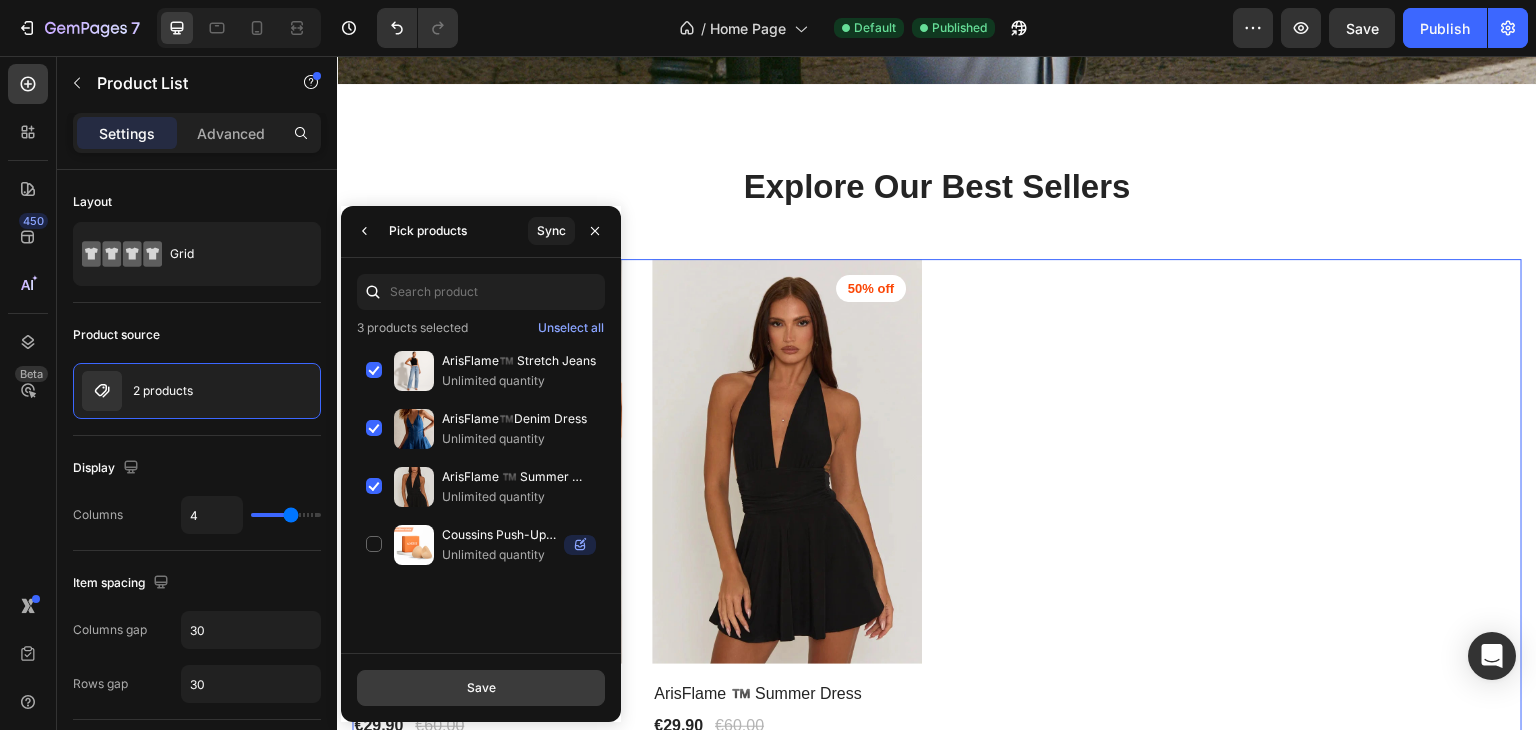 click on "Save" at bounding box center (481, 688) 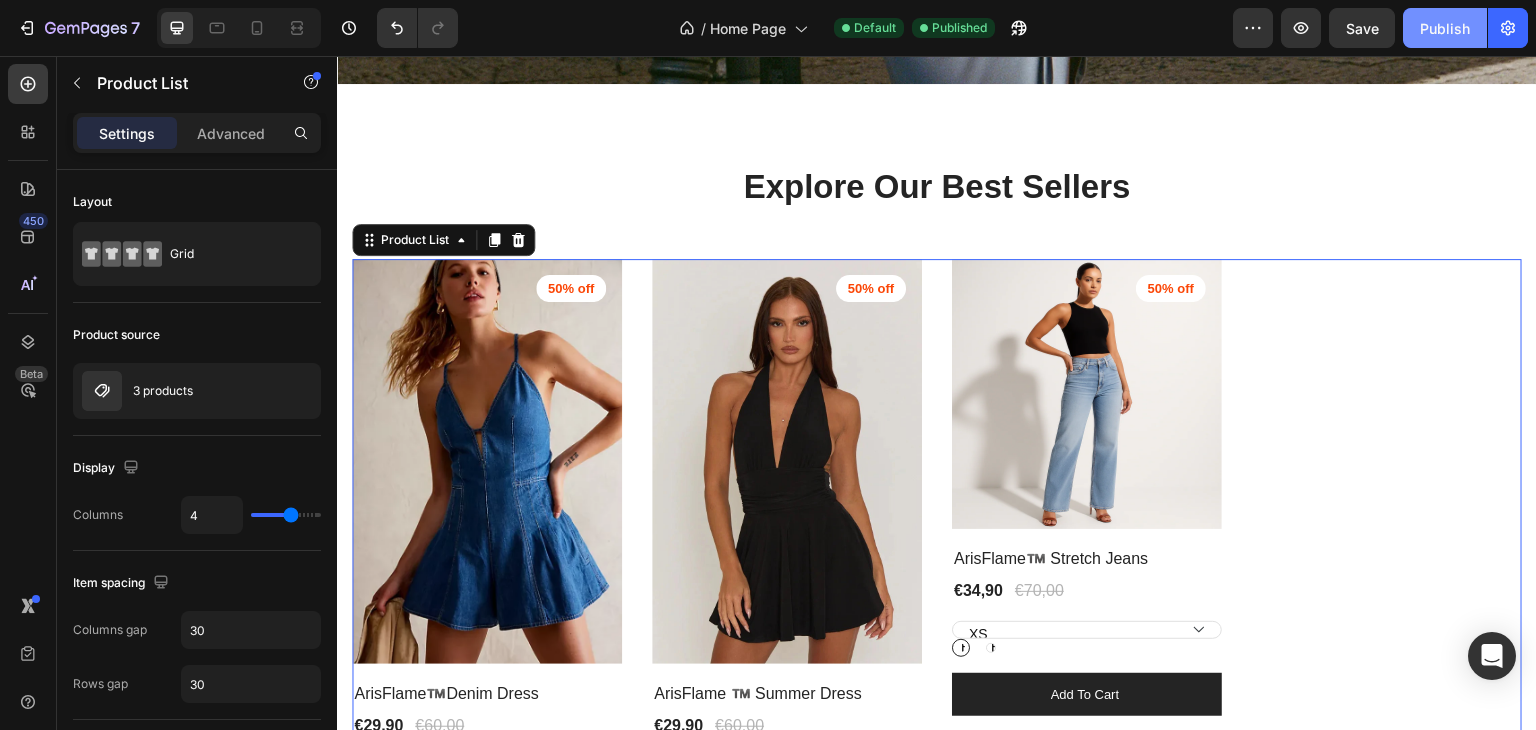 click on "Publish" at bounding box center [1445, 28] 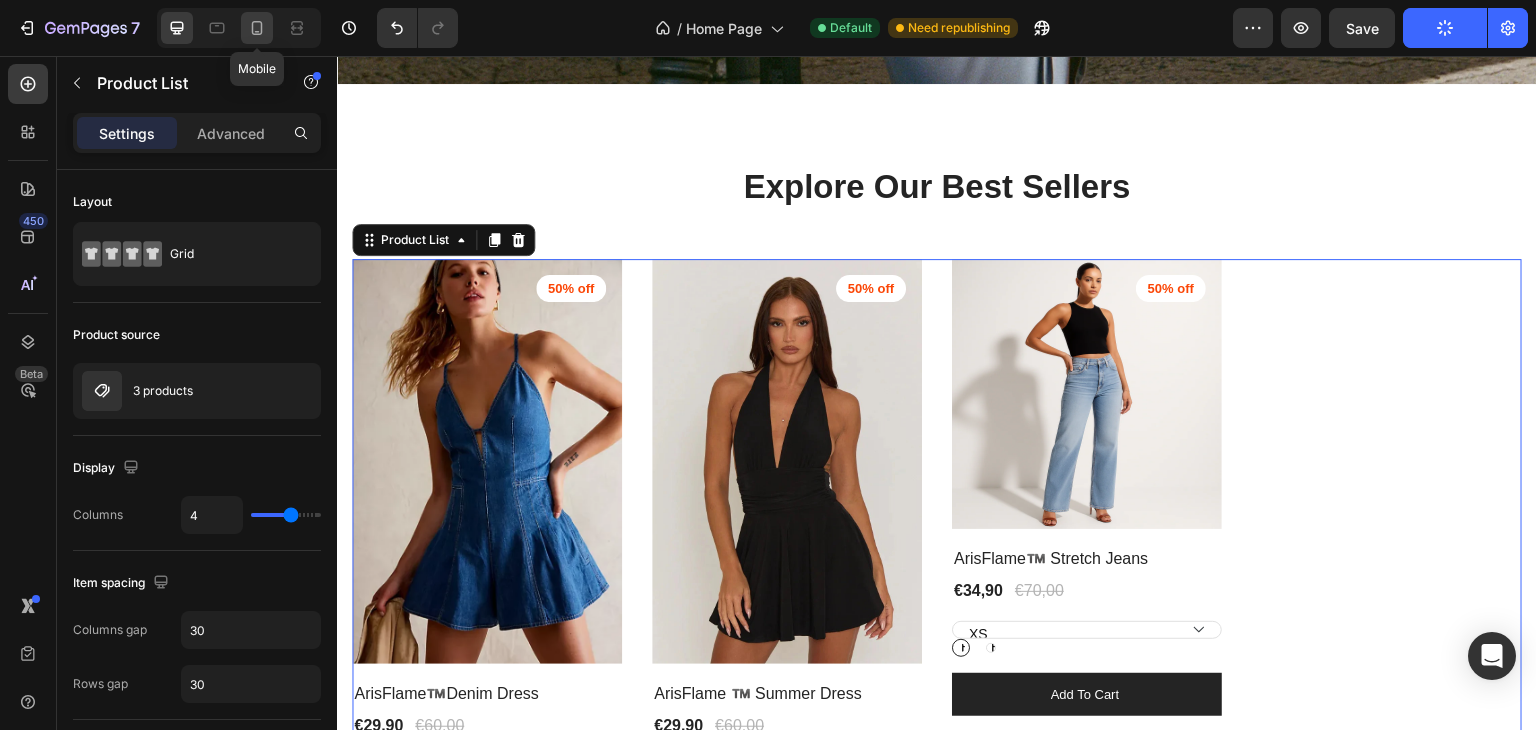 click 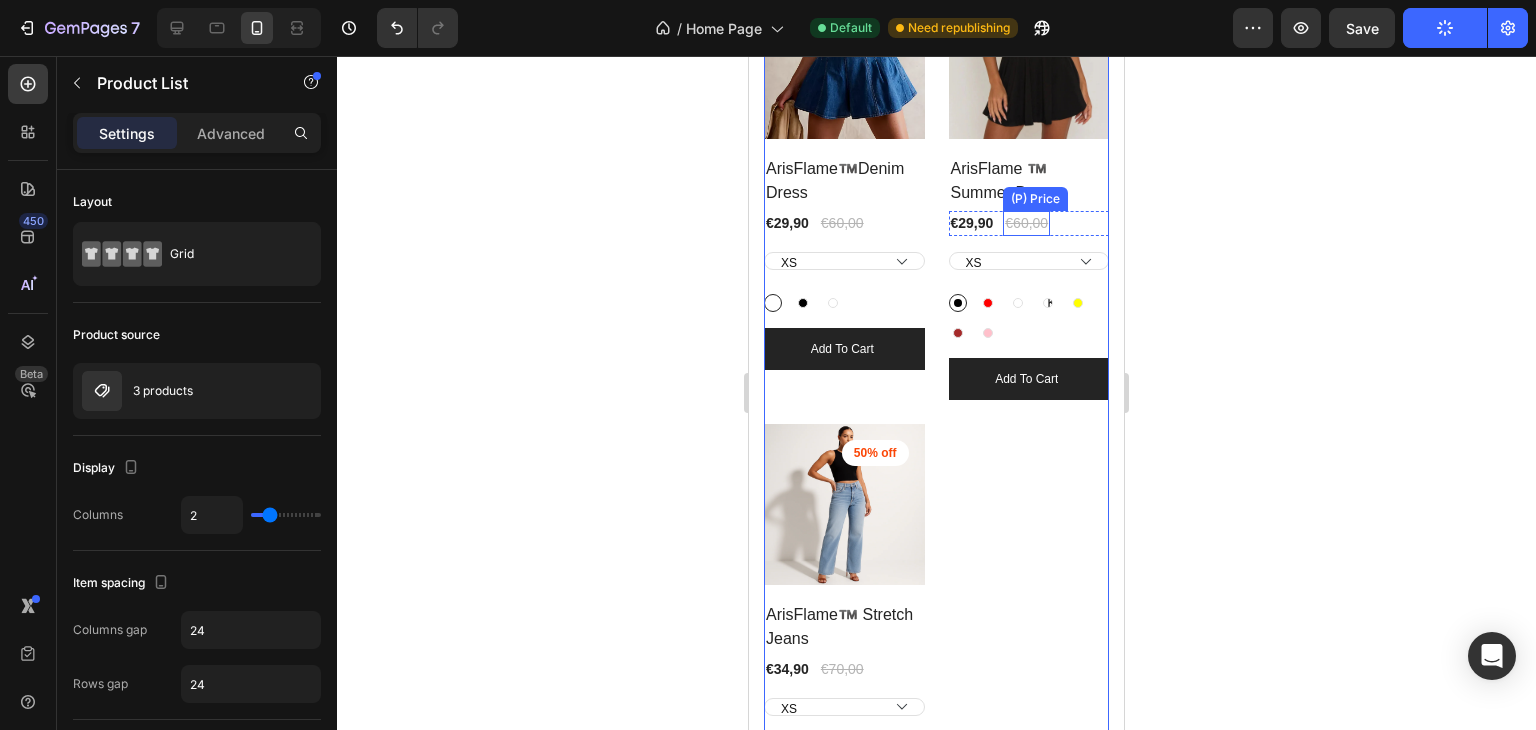 scroll, scrollTop: 865, scrollLeft: 0, axis: vertical 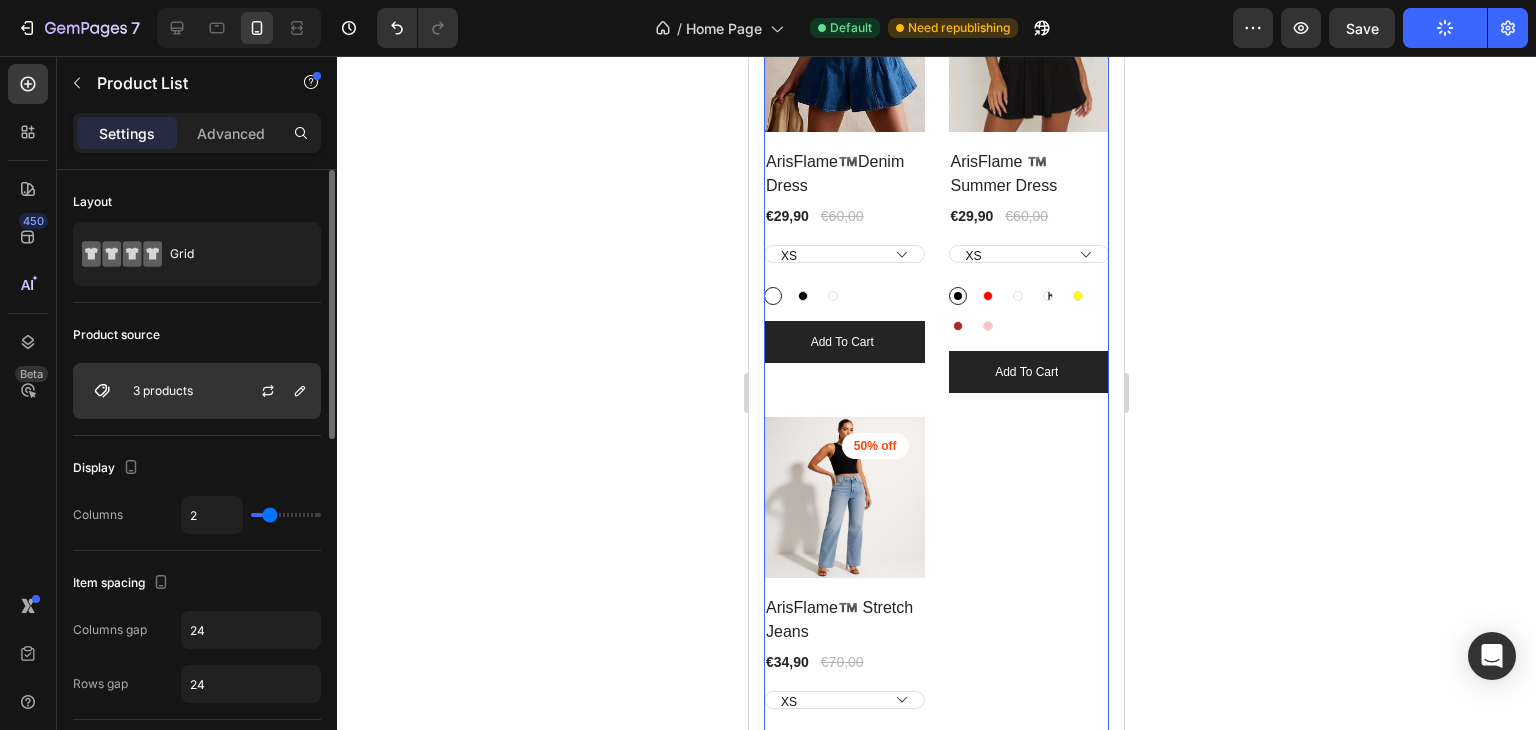 click on "3 products" at bounding box center [197, 391] 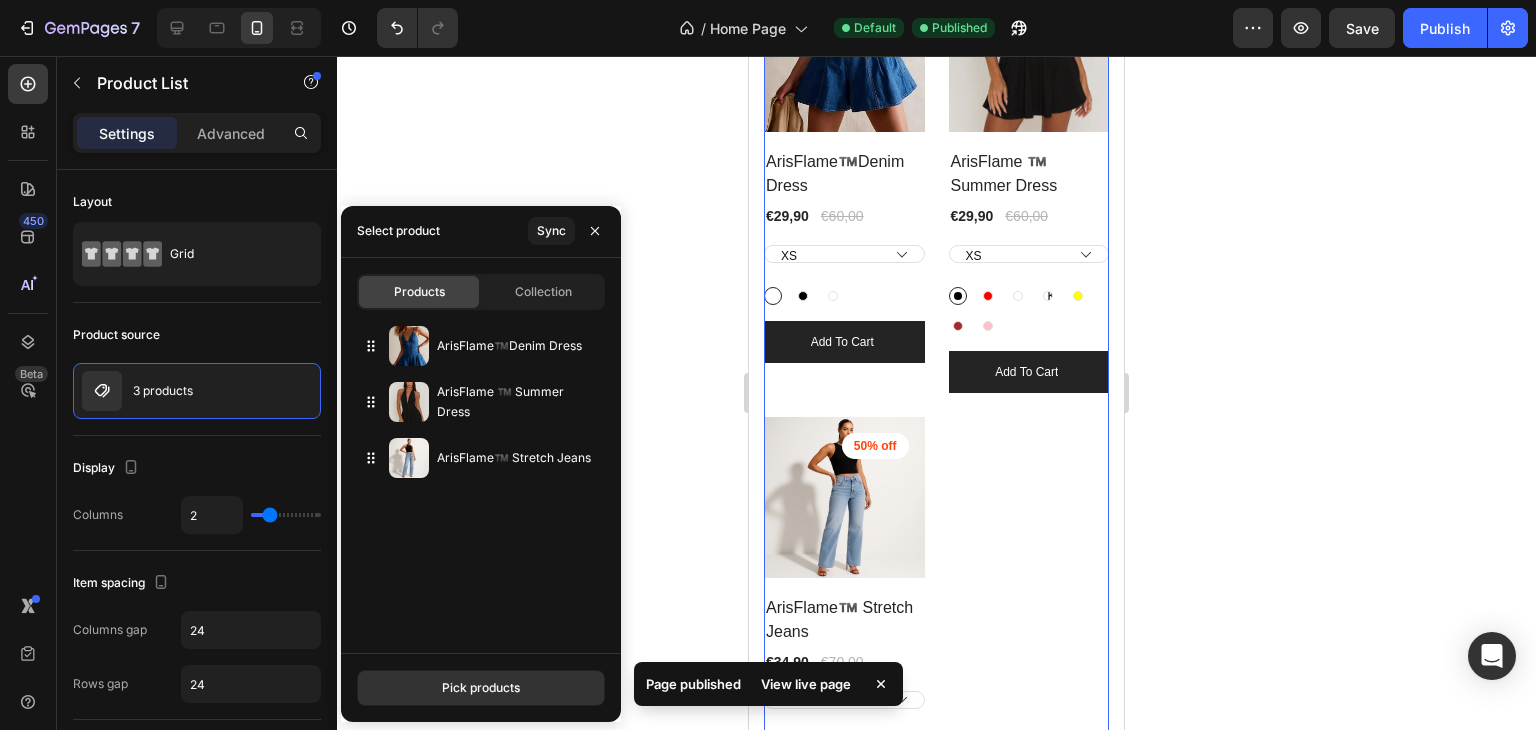 type 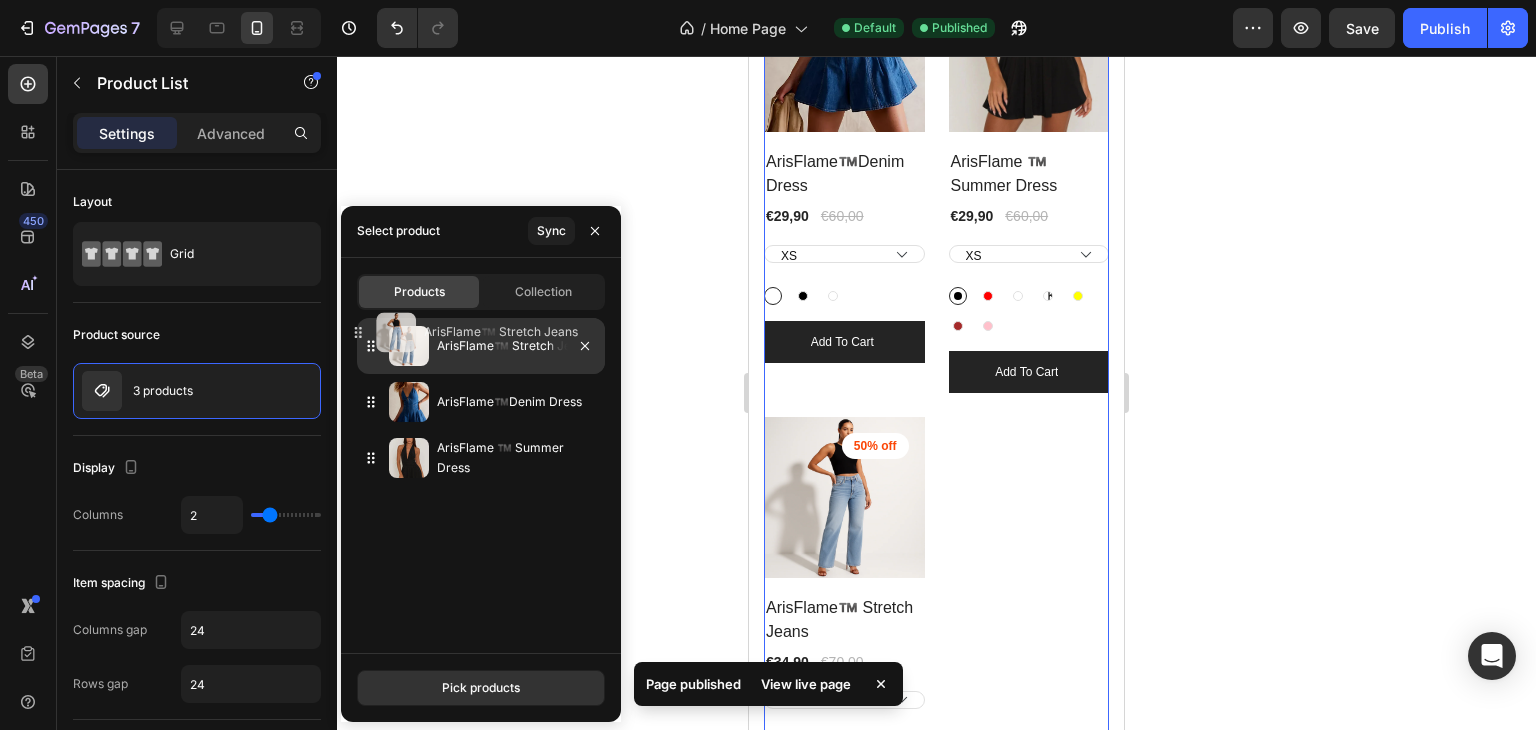 drag, startPoint x: 382, startPoint y: 466, endPoint x: 69, endPoint y: 329, distance: 341.66943 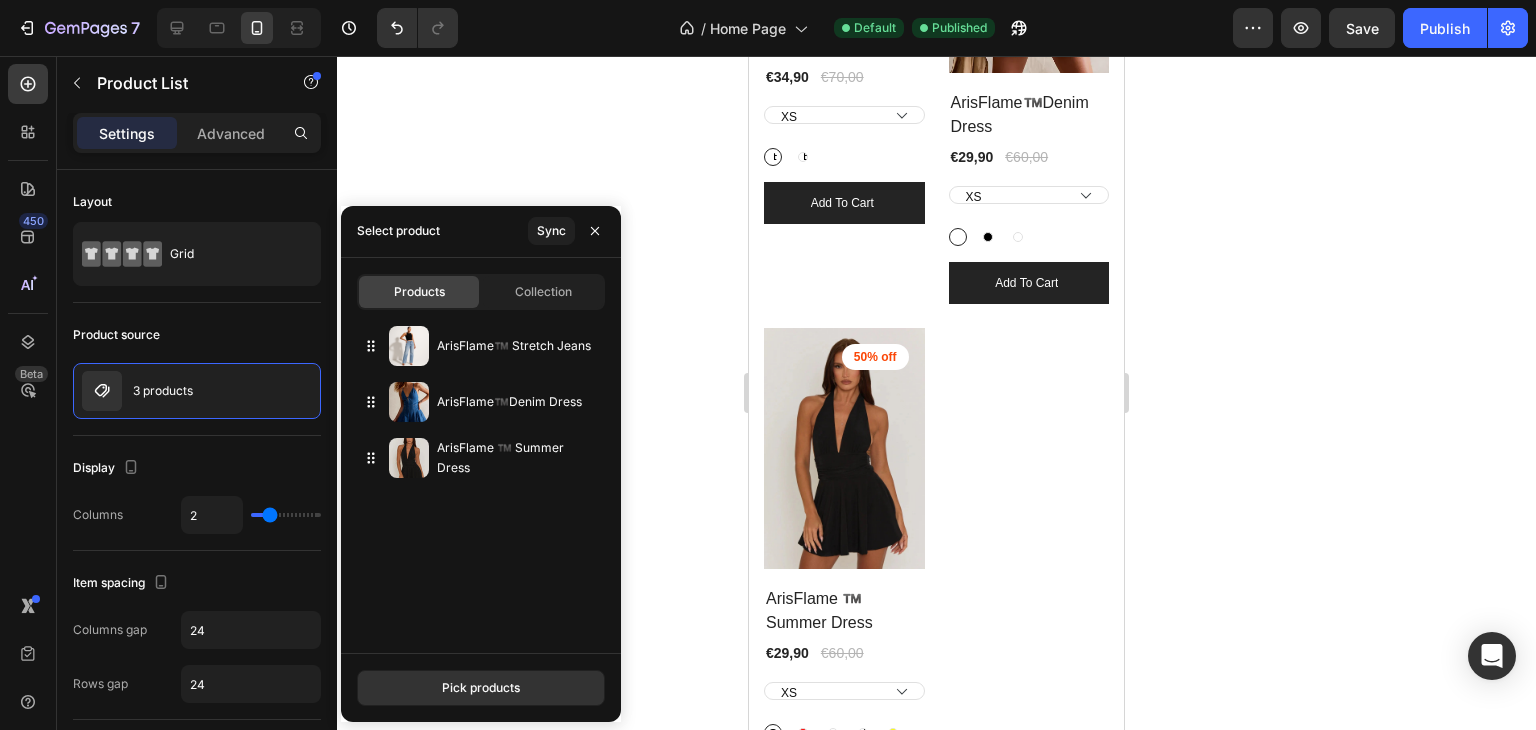 scroll, scrollTop: 695, scrollLeft: 0, axis: vertical 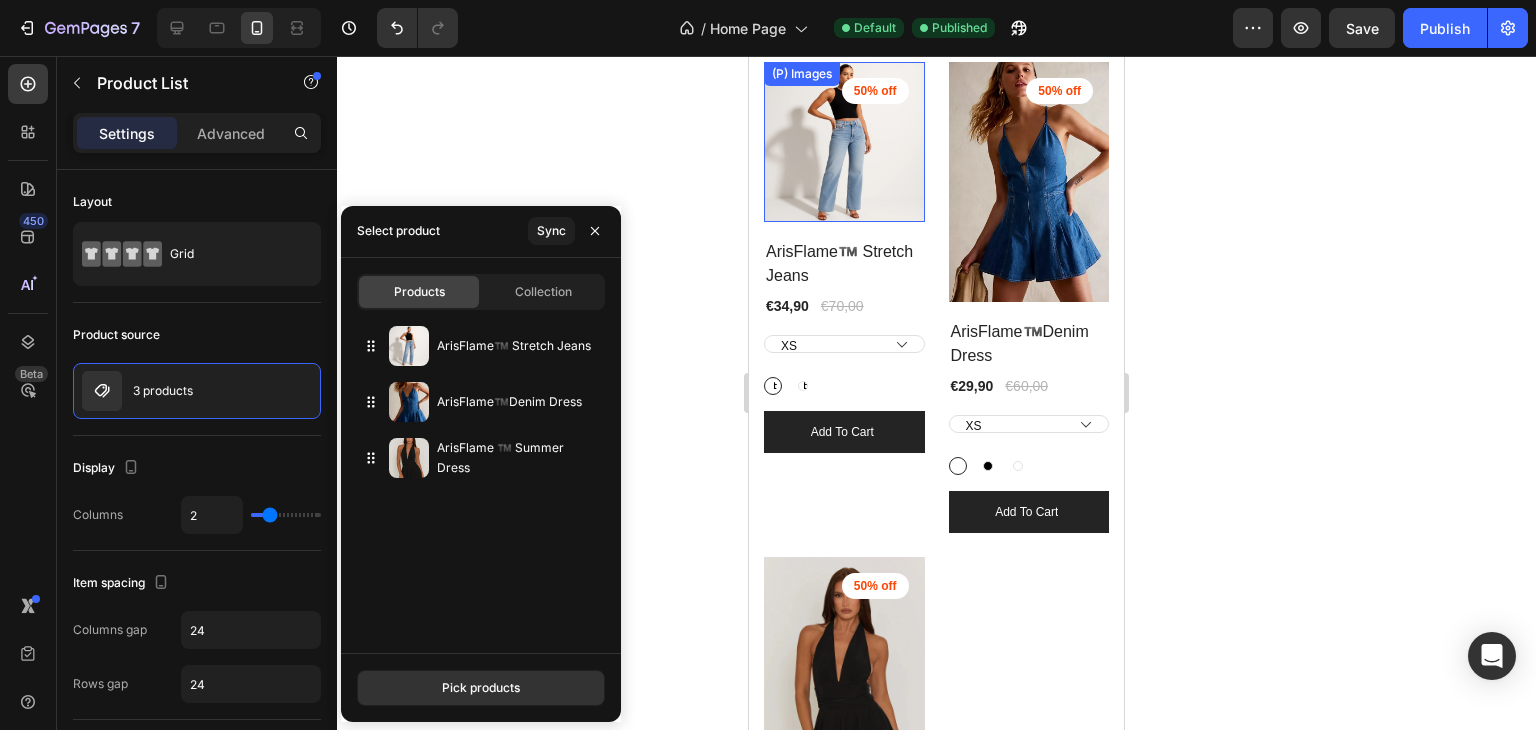 click at bounding box center (844, 142) 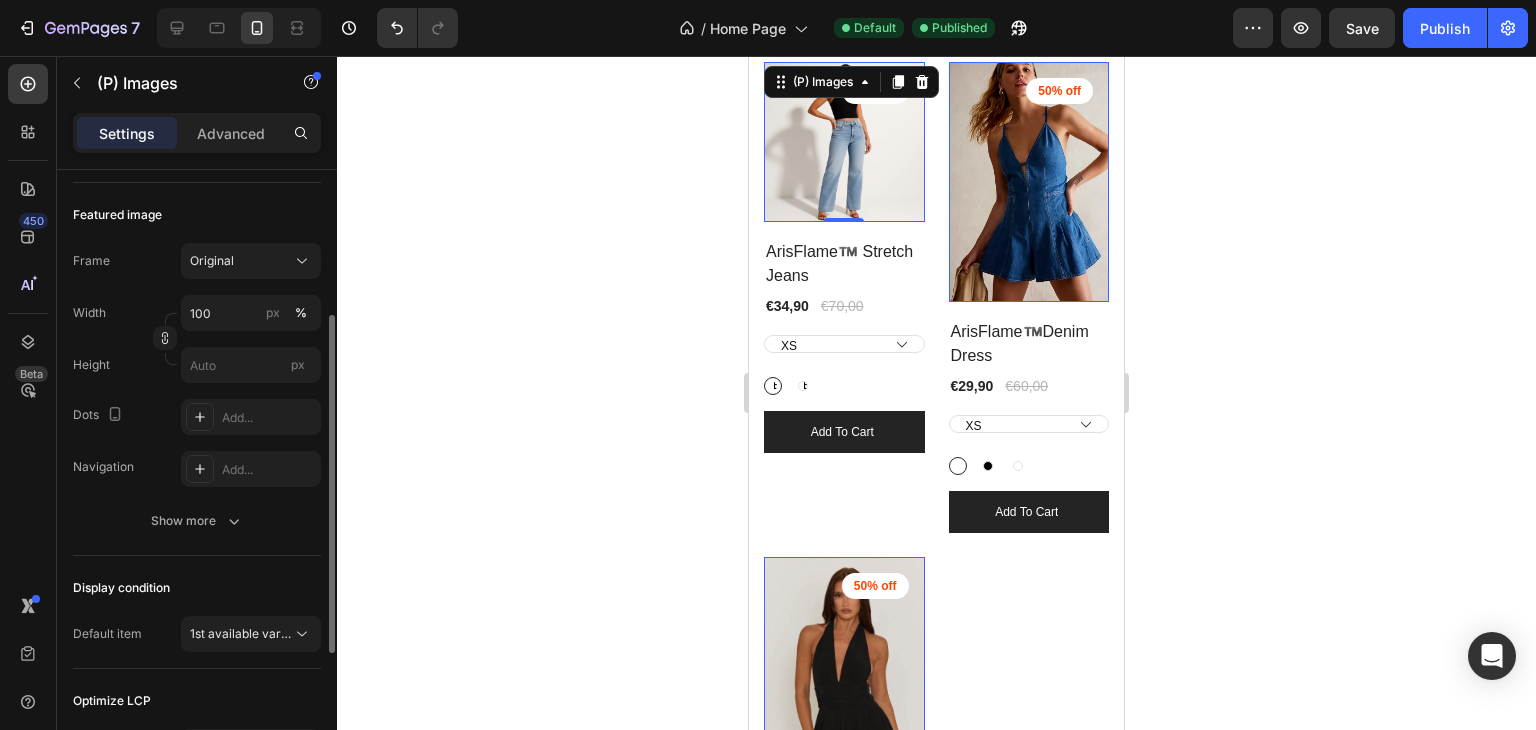 scroll, scrollTop: 261, scrollLeft: 0, axis: vertical 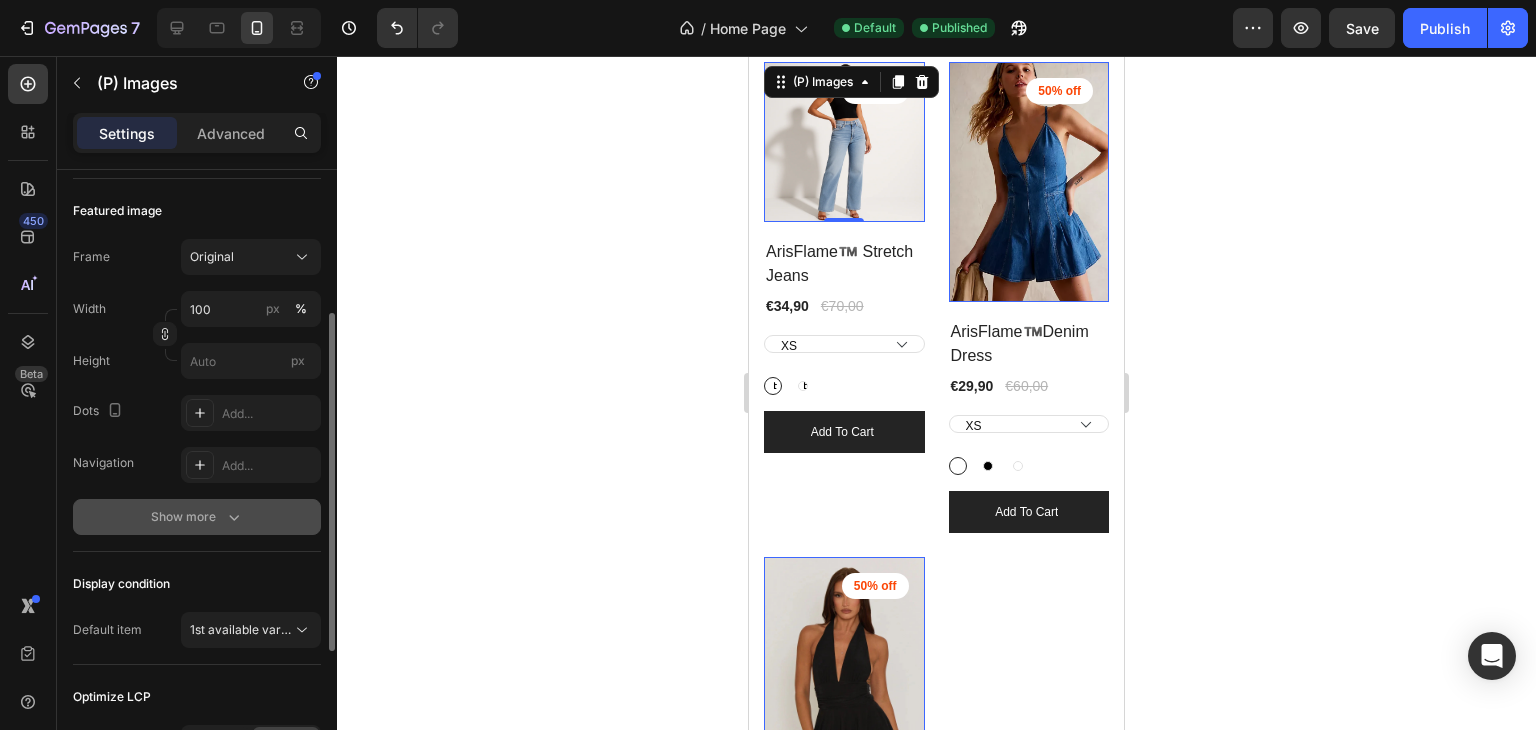 click on "Show more" at bounding box center [197, 517] 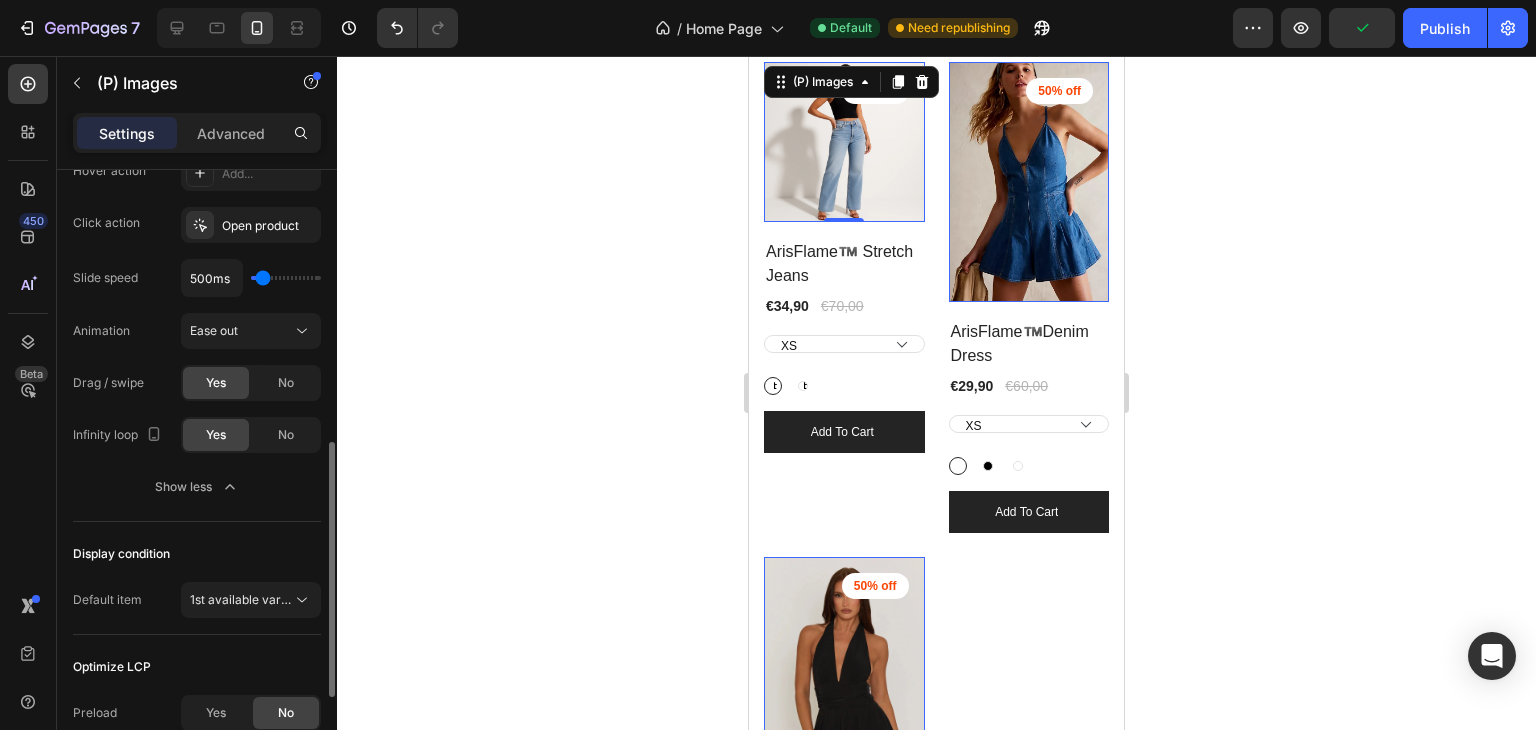 scroll, scrollTop: 873, scrollLeft: 0, axis: vertical 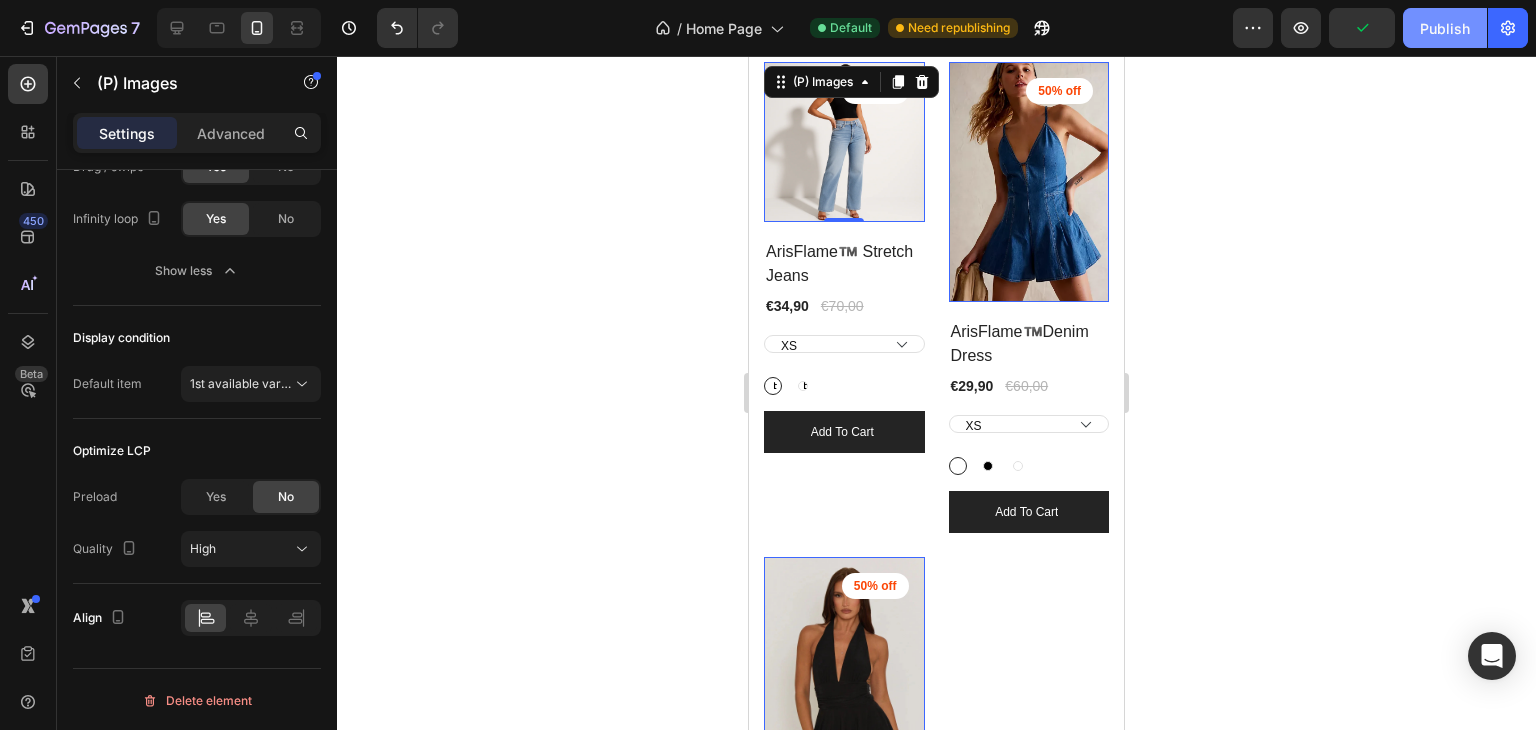 click on "Publish" 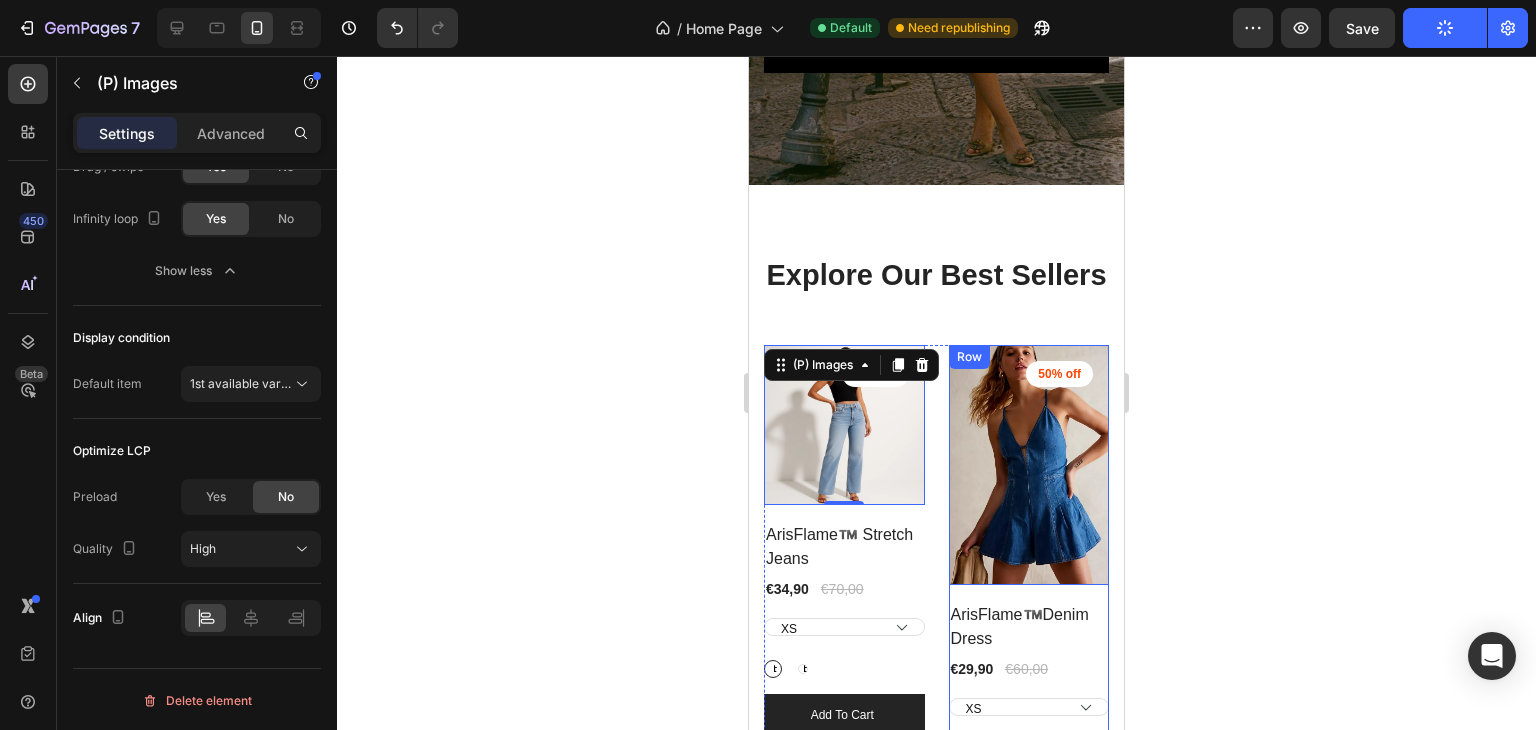 scroll, scrollTop: 411, scrollLeft: 0, axis: vertical 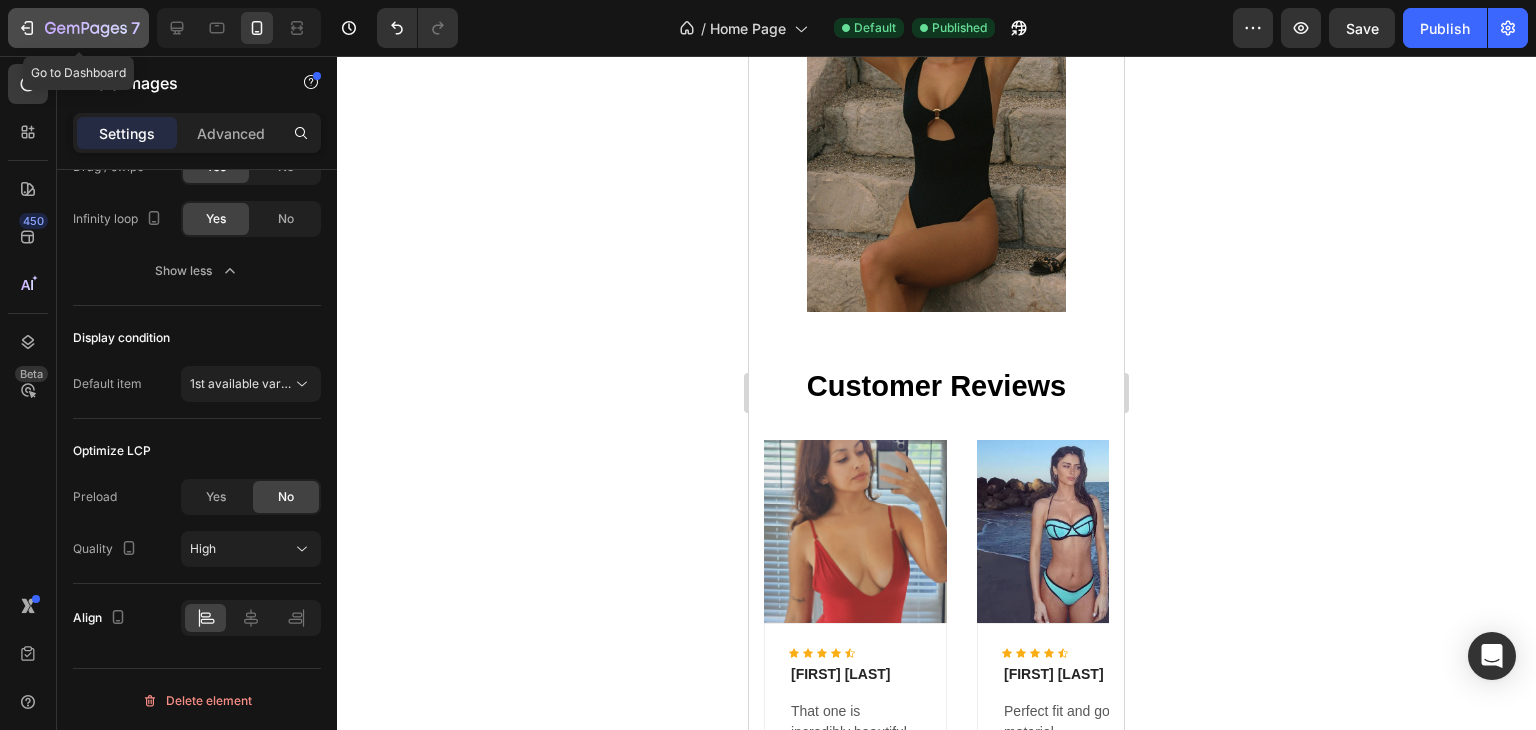 click 